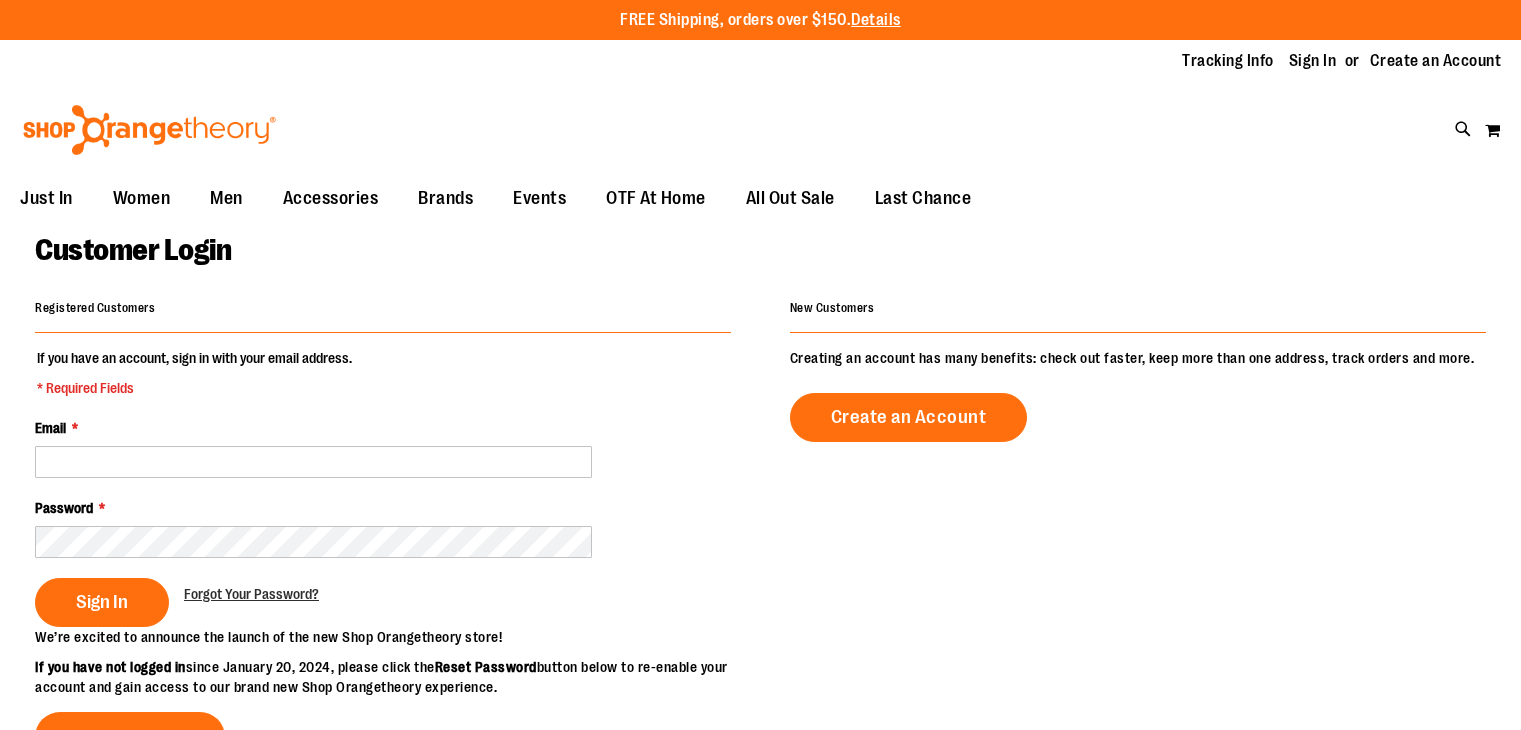 scroll, scrollTop: 0, scrollLeft: 0, axis: both 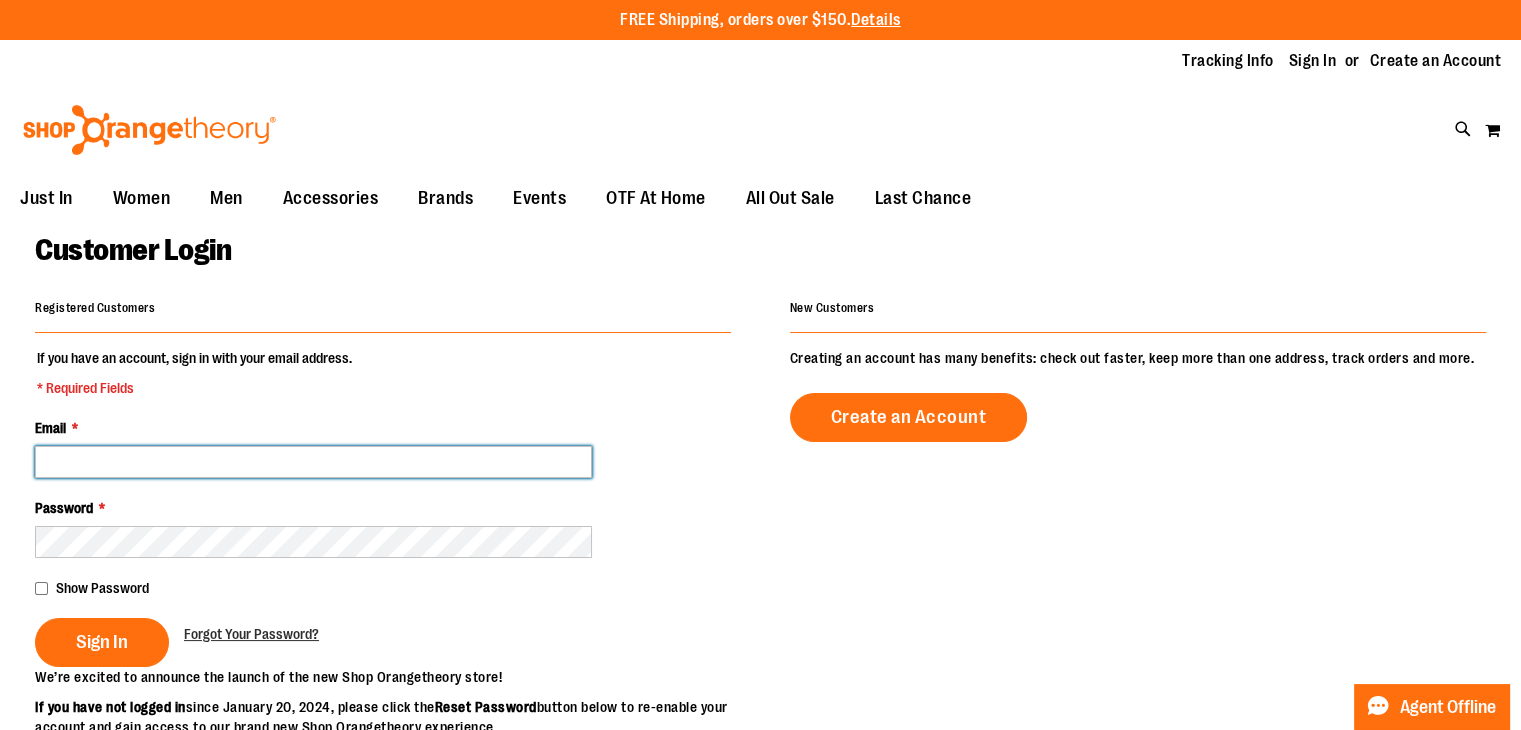 type on "**********" 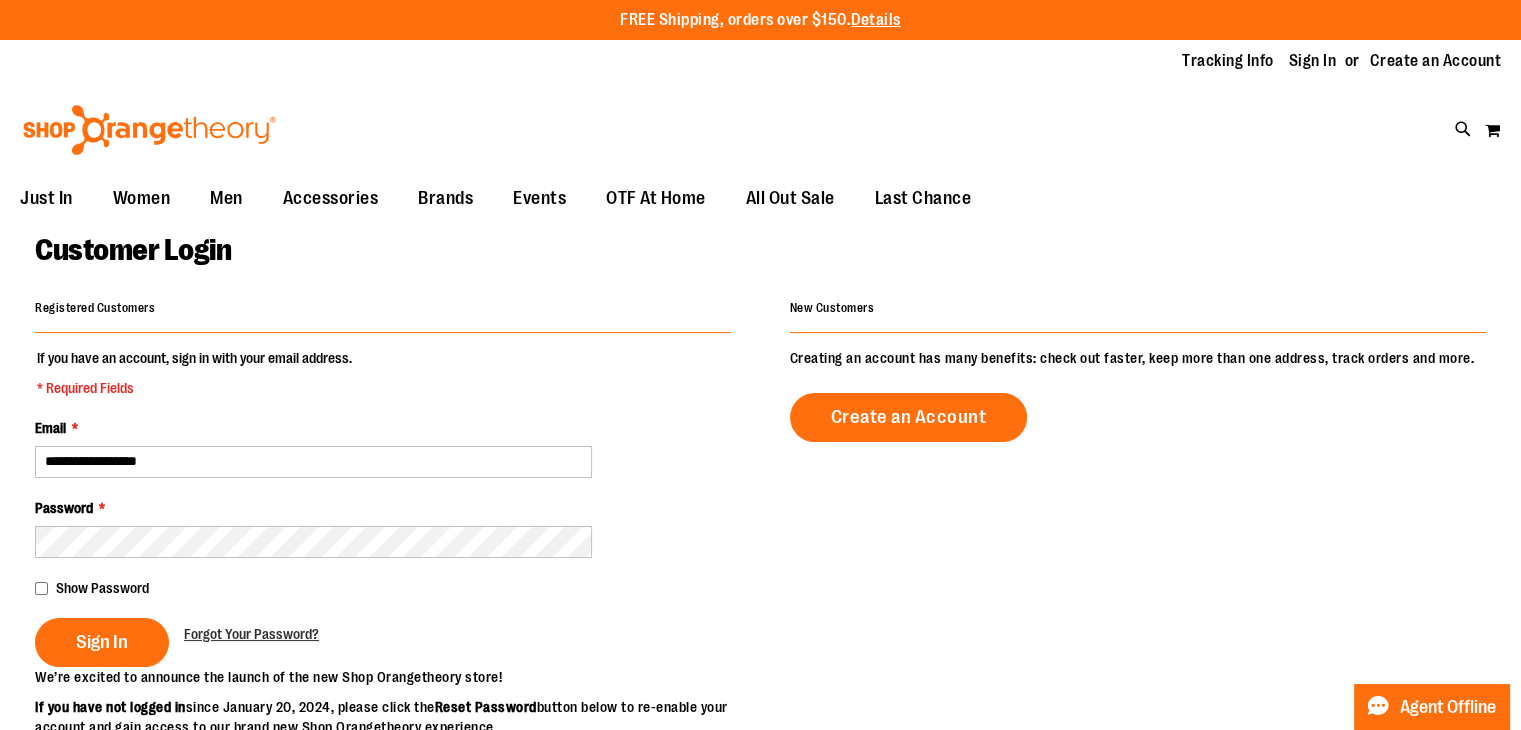 type on "**********" 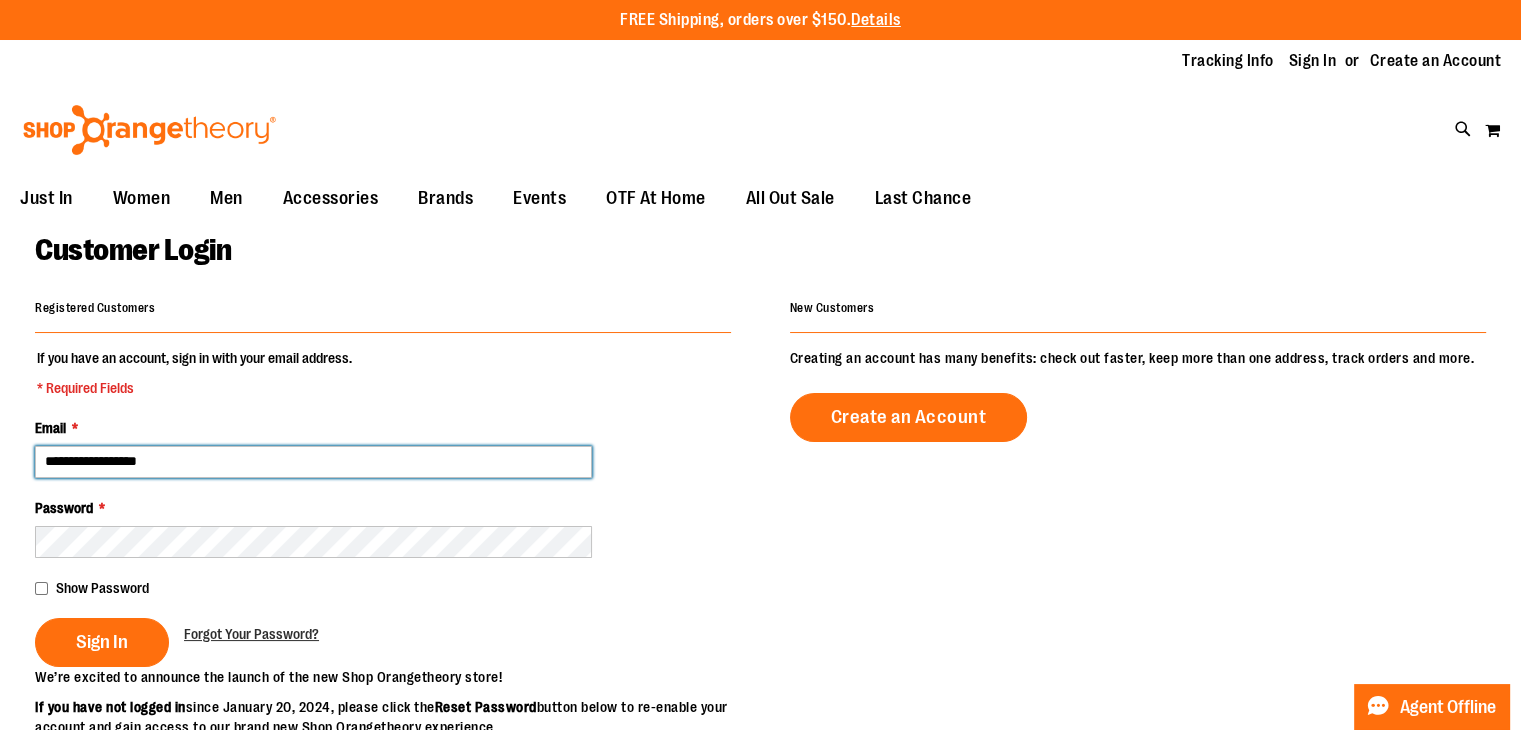 click on "**********" at bounding box center (313, 462) 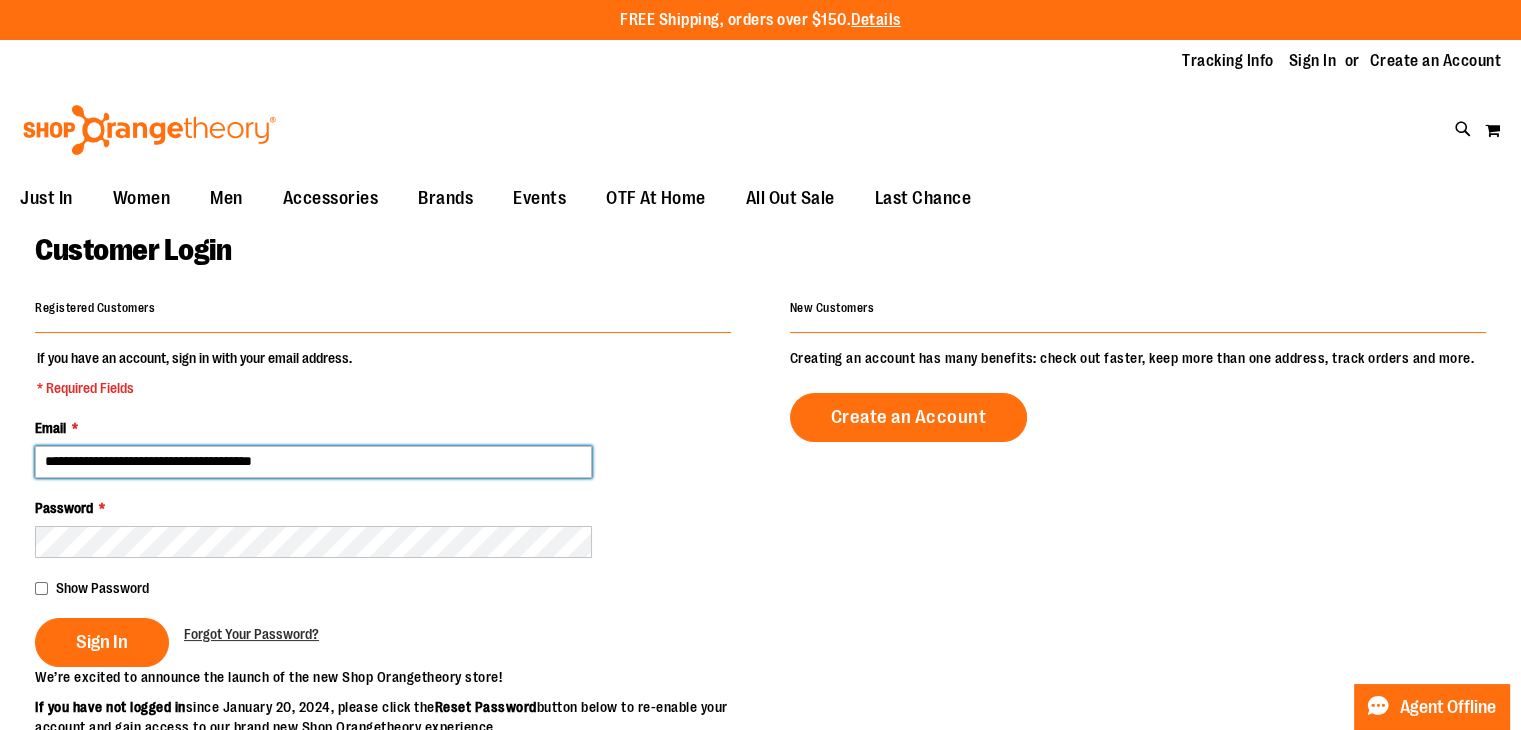 type on "**********" 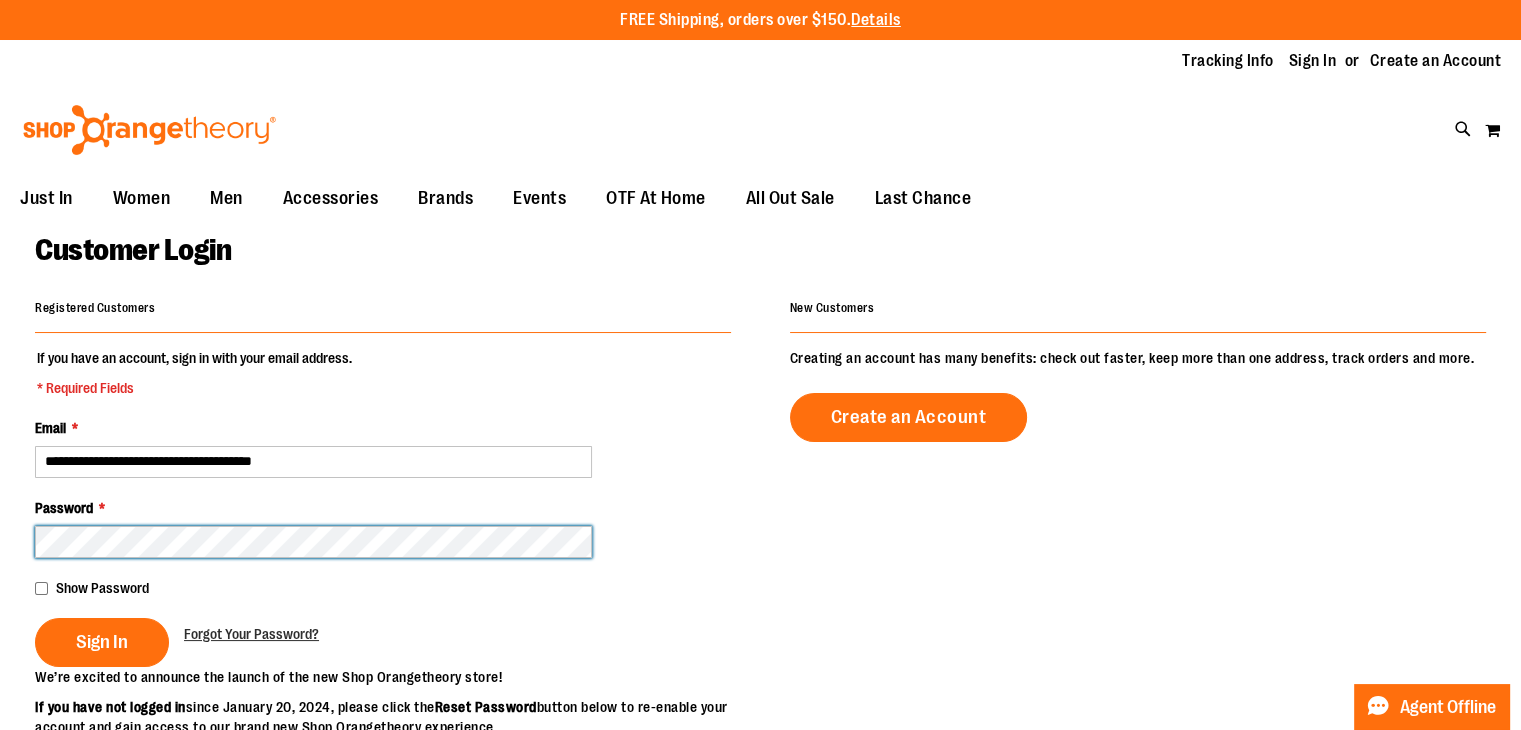 click on "Sign In" at bounding box center (102, 642) 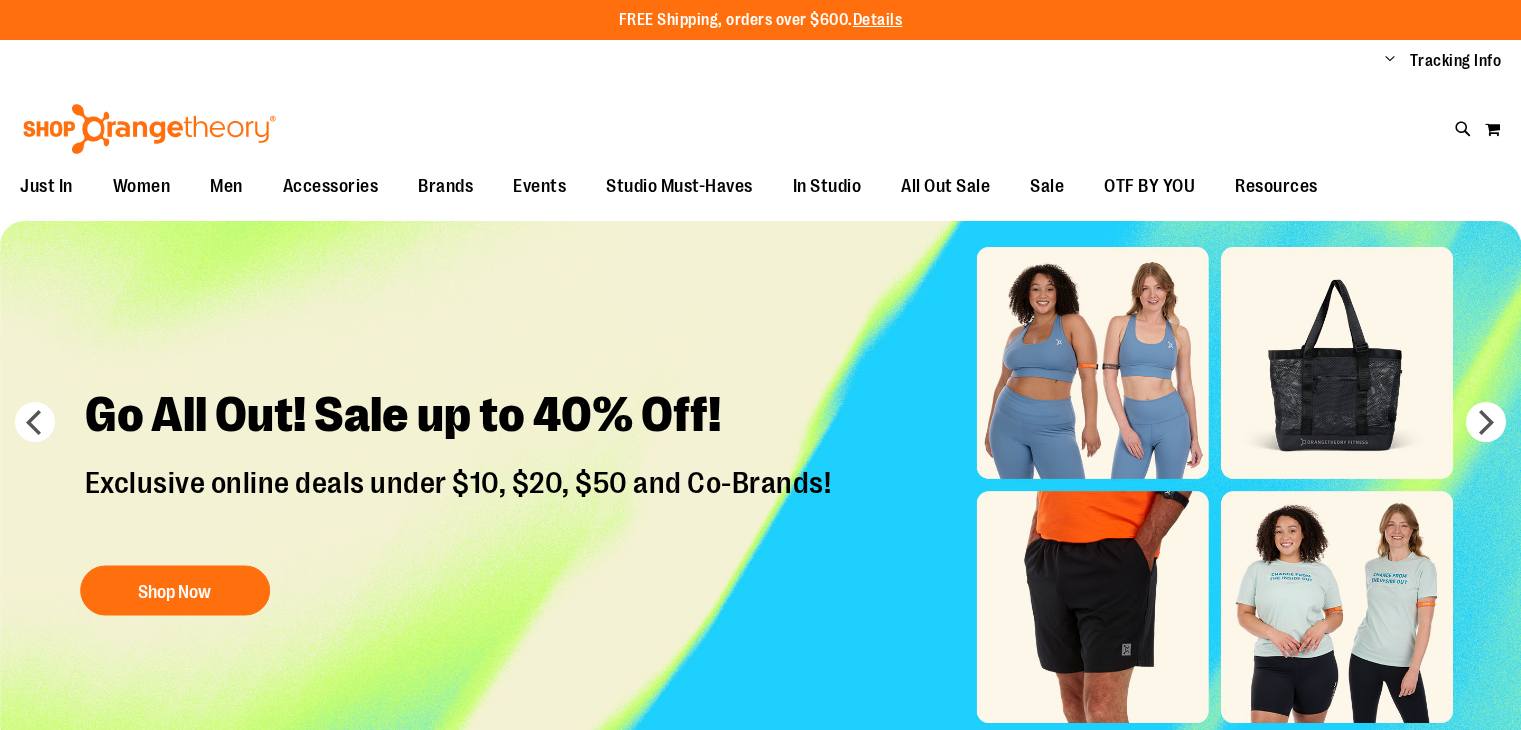 scroll, scrollTop: 0, scrollLeft: 0, axis: both 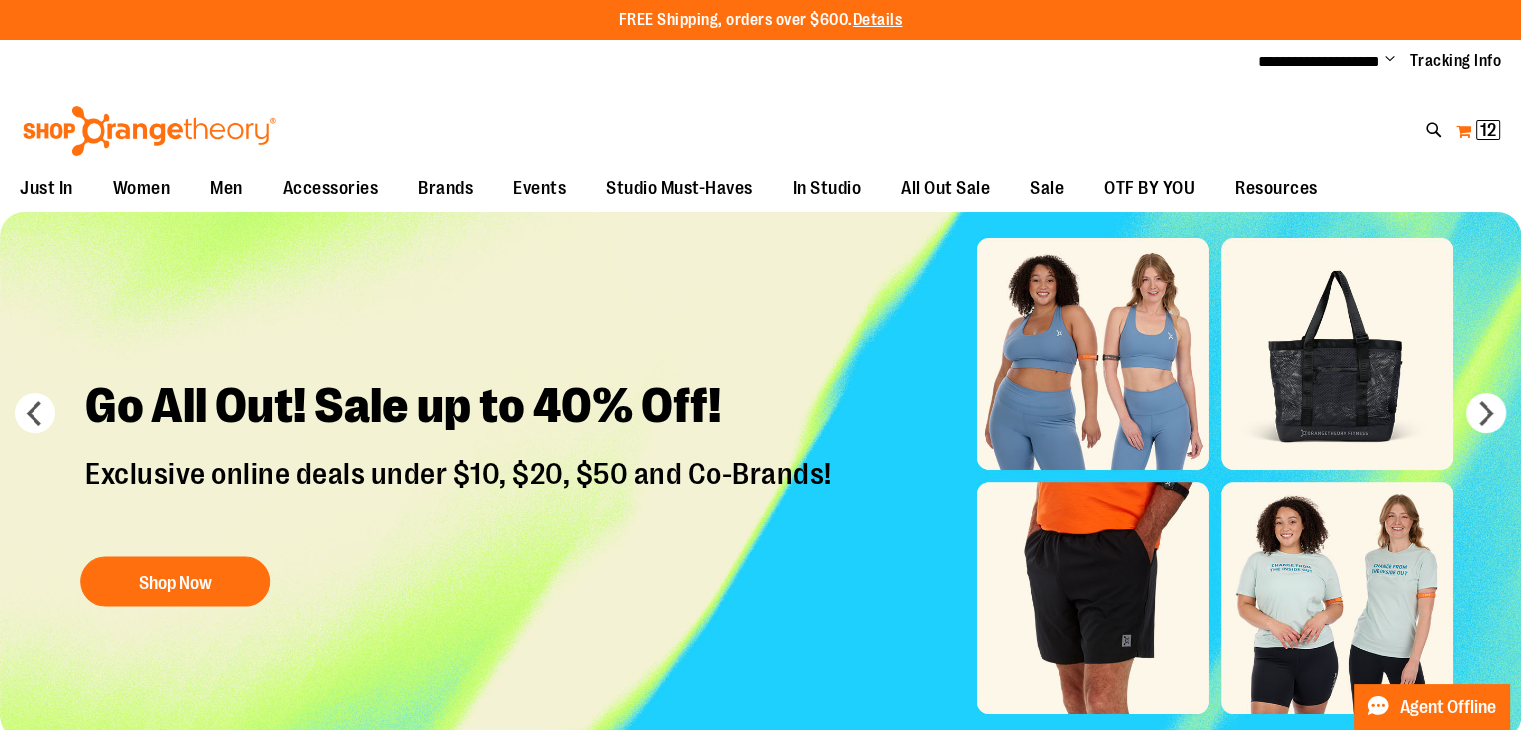 type on "**********" 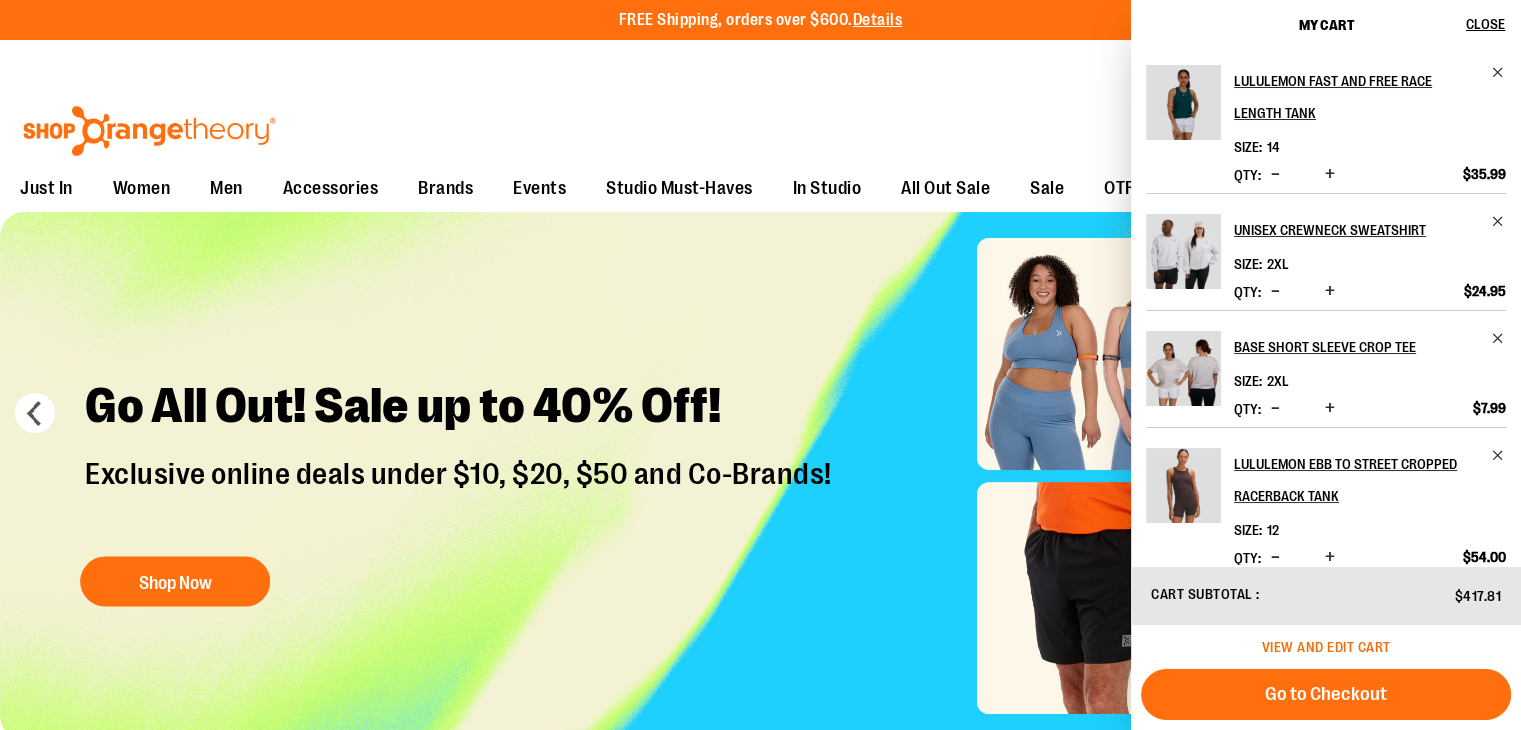 click on "View and edit cart" at bounding box center (1326, 647) 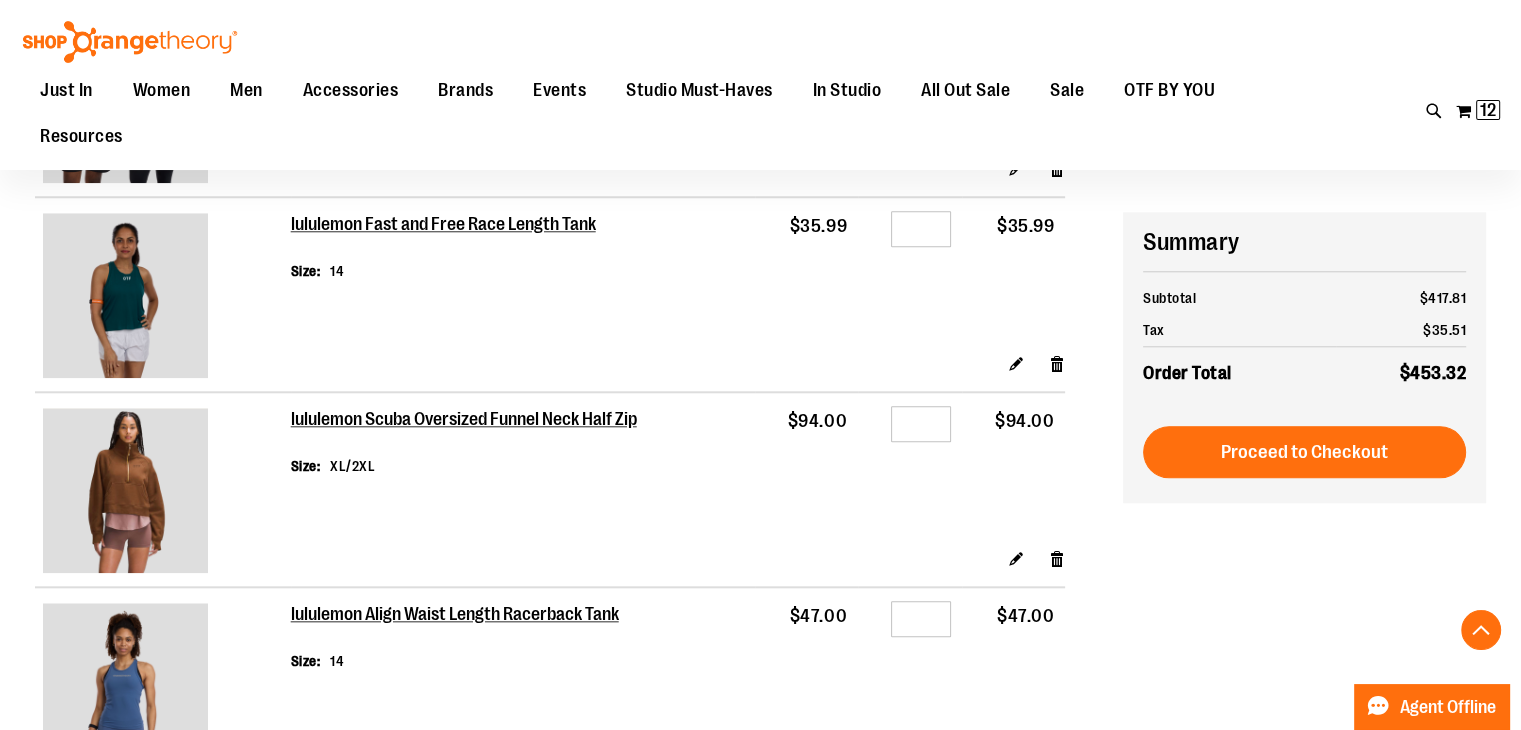 scroll, scrollTop: 2099, scrollLeft: 0, axis: vertical 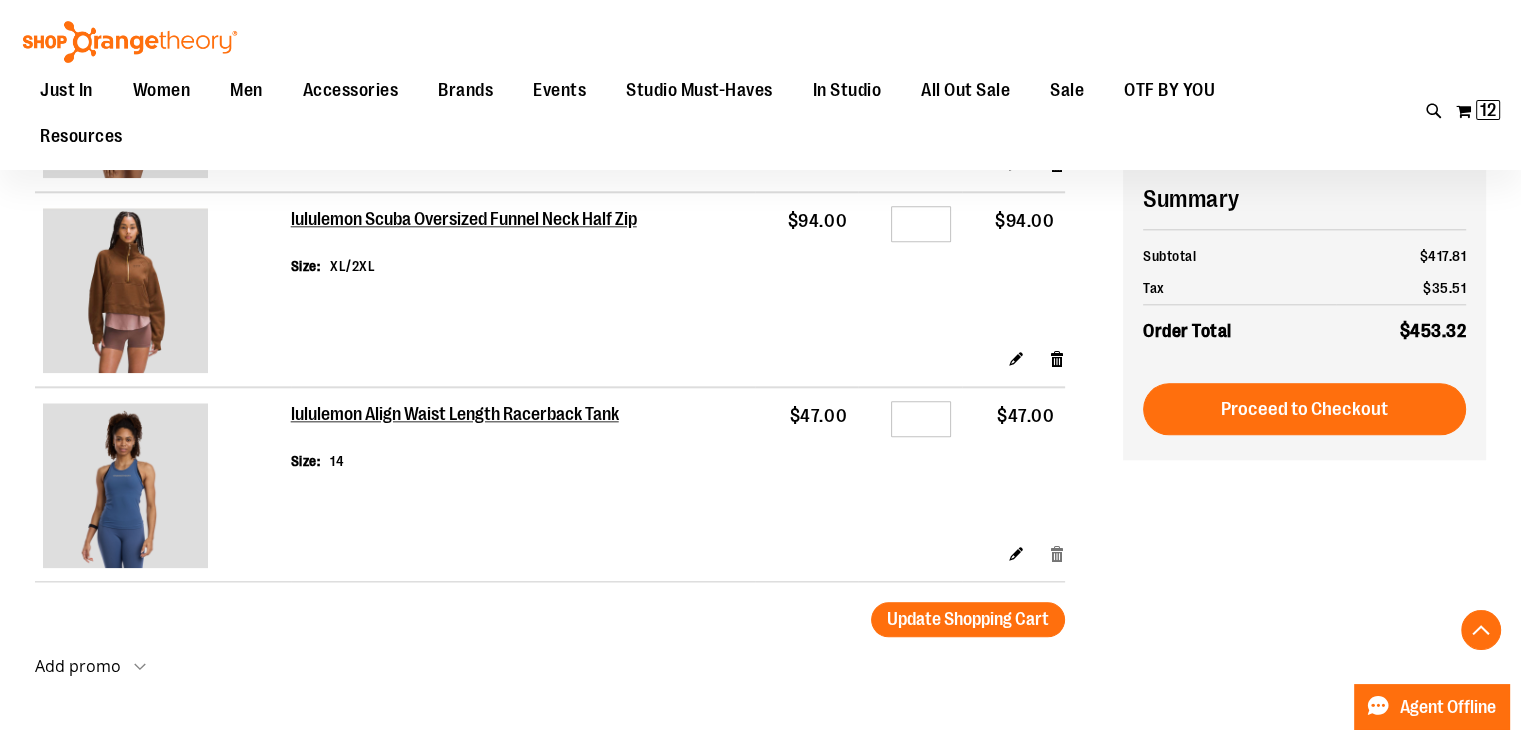type on "**********" 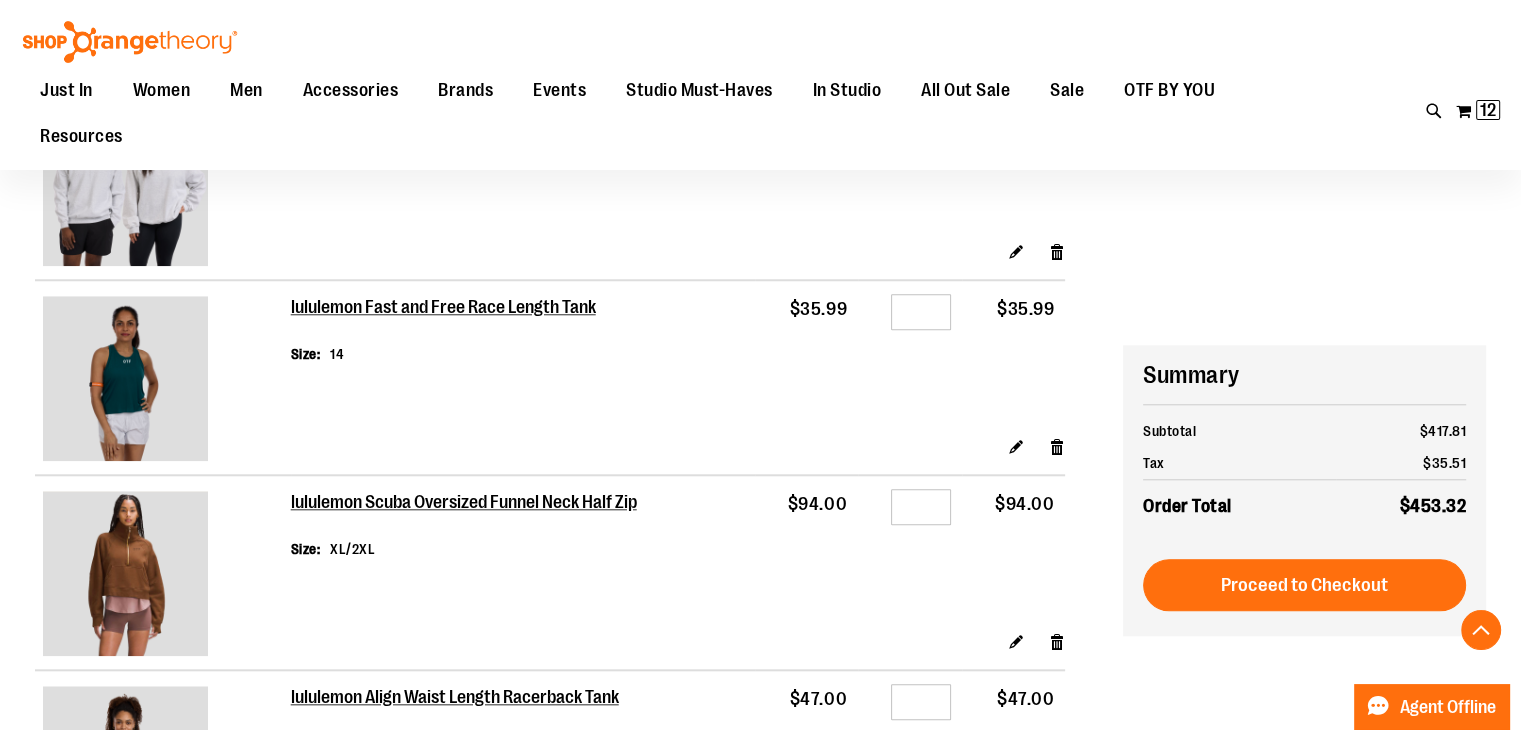 scroll, scrollTop: 1799, scrollLeft: 0, axis: vertical 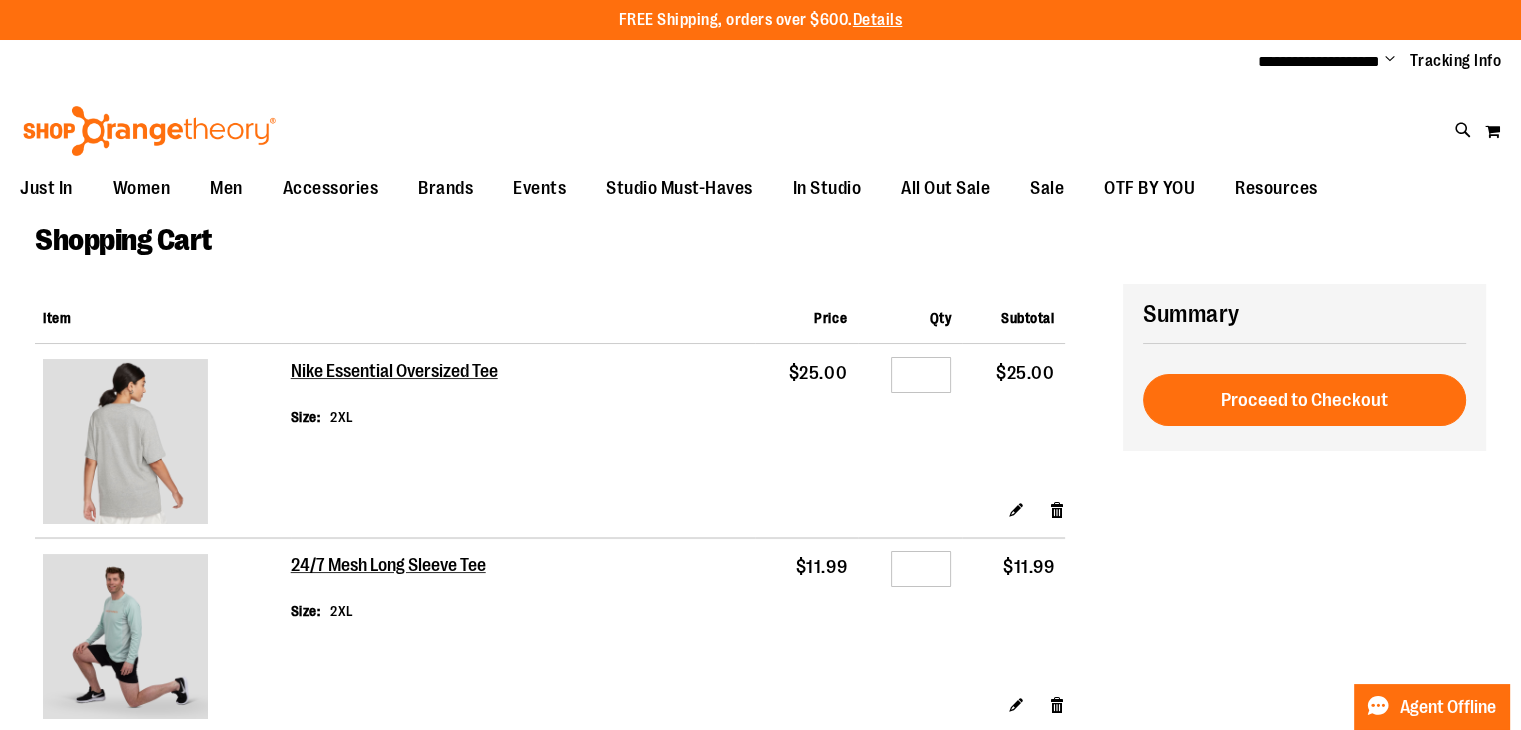 click on "$25.00" at bounding box center (1013, 421) 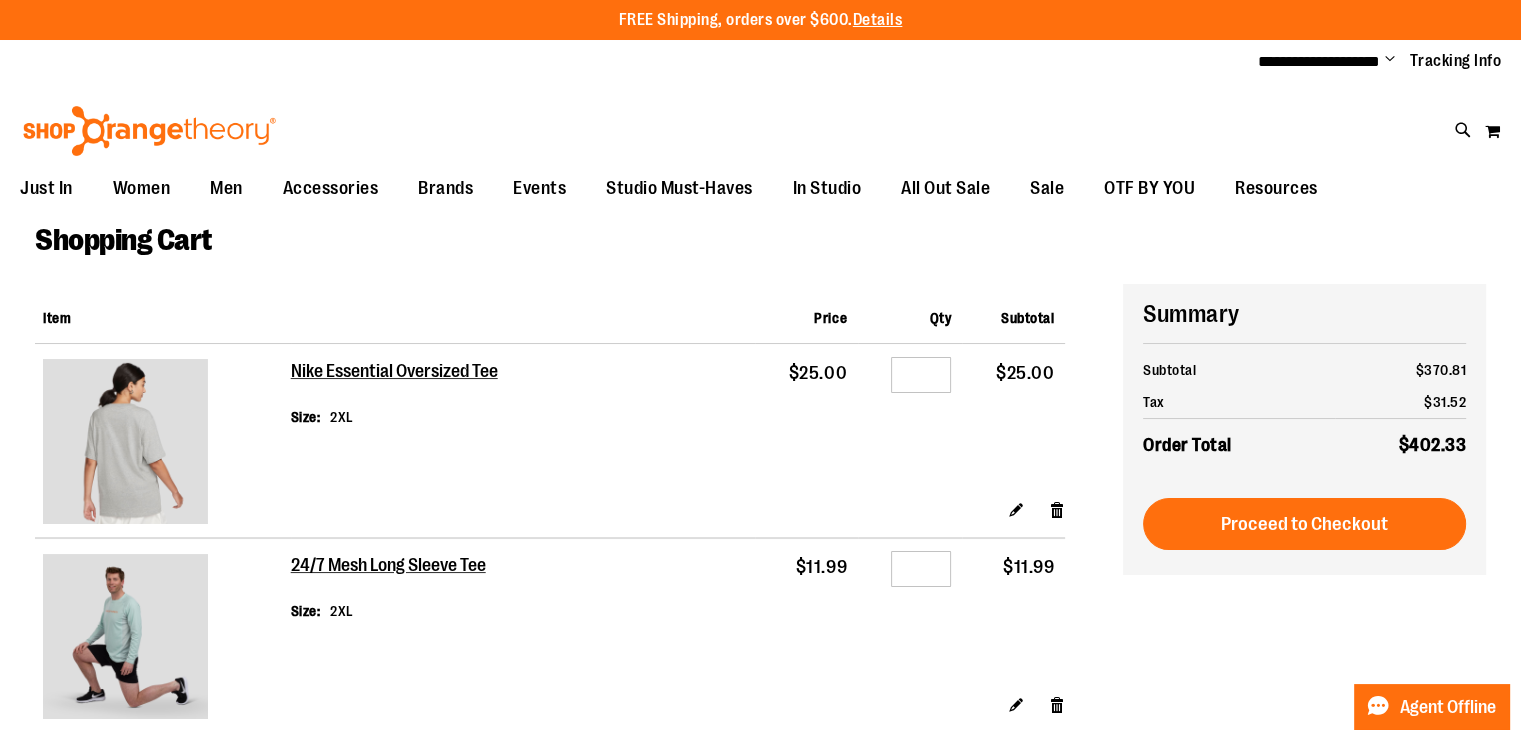 type on "**********" 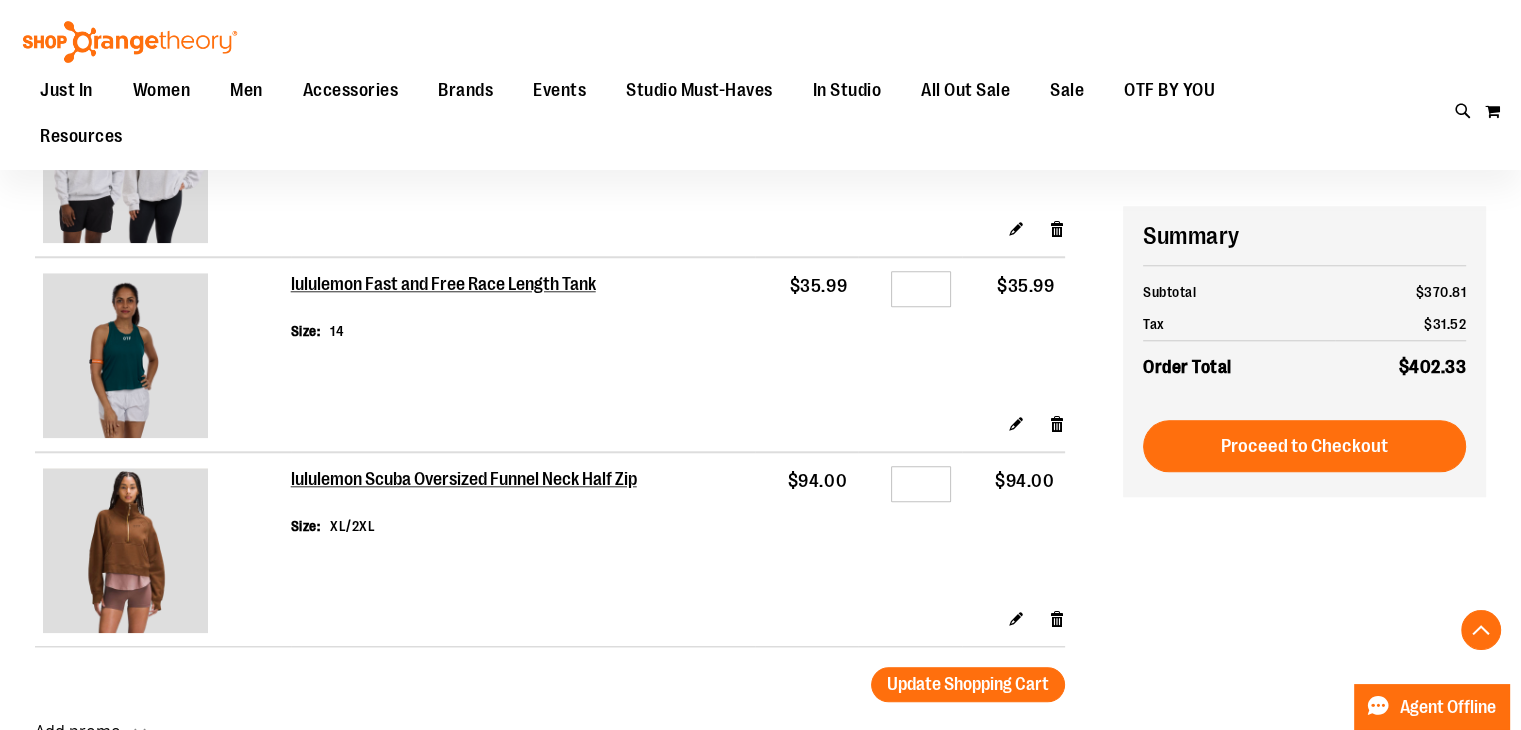 scroll, scrollTop: 1899, scrollLeft: 0, axis: vertical 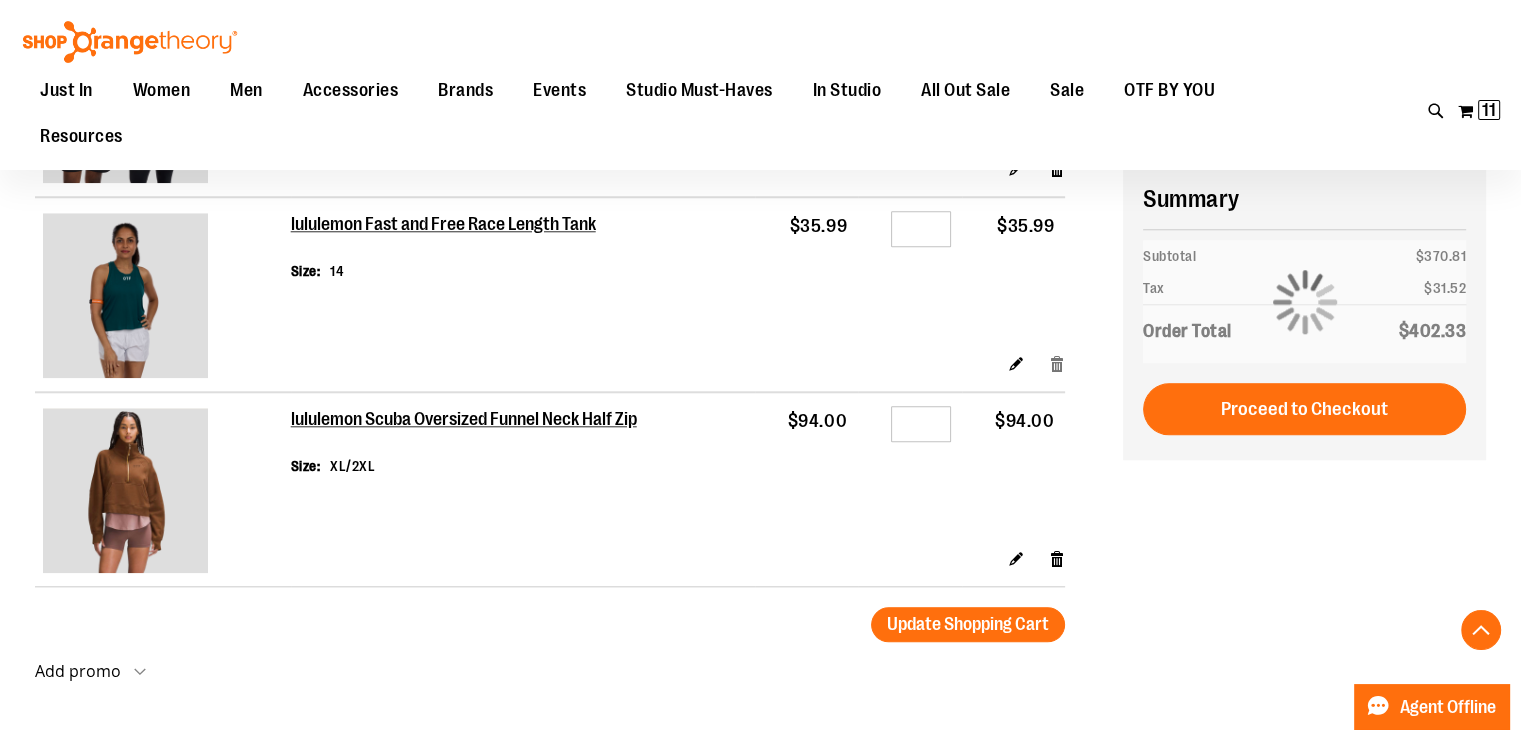 click on "Remove item" at bounding box center [1057, 363] 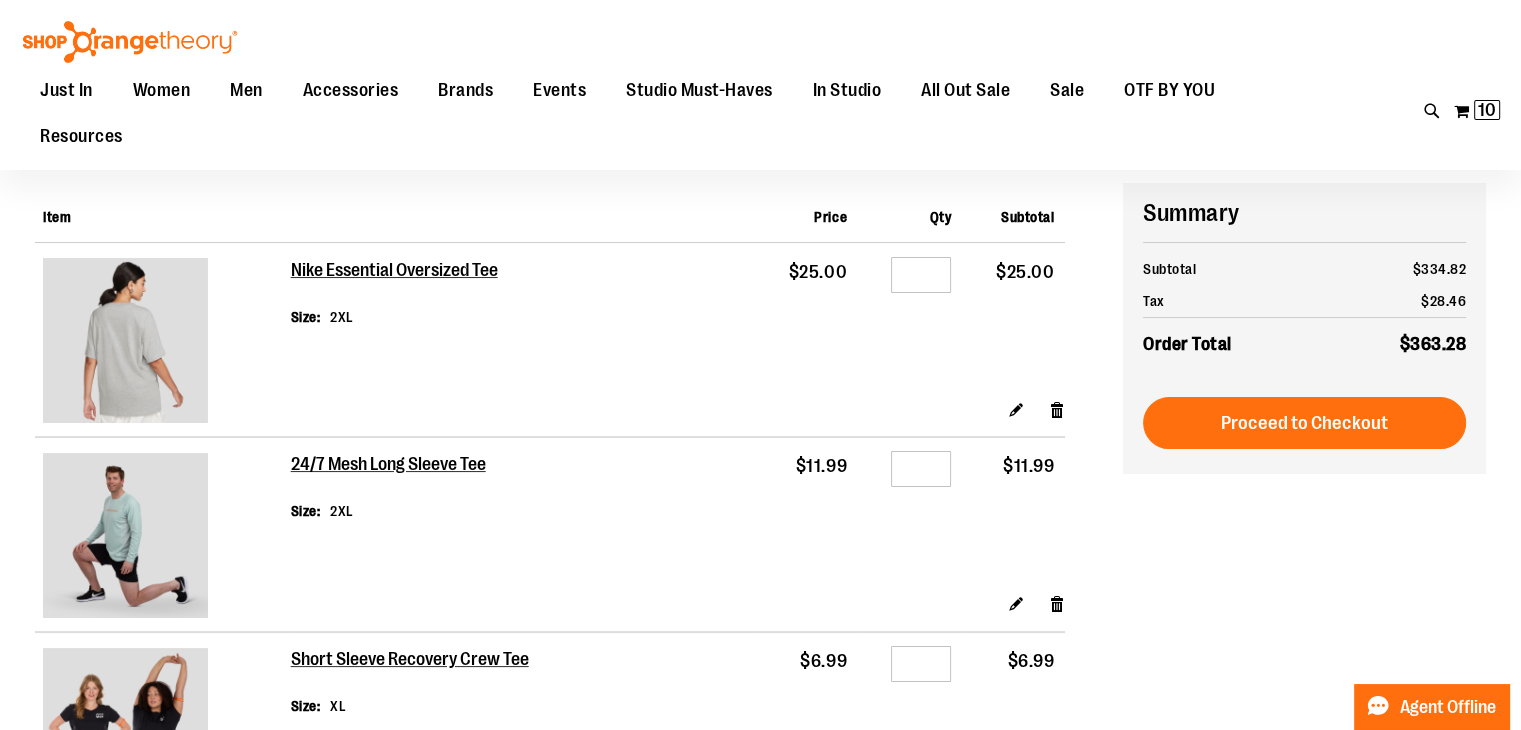 scroll, scrollTop: 0, scrollLeft: 0, axis: both 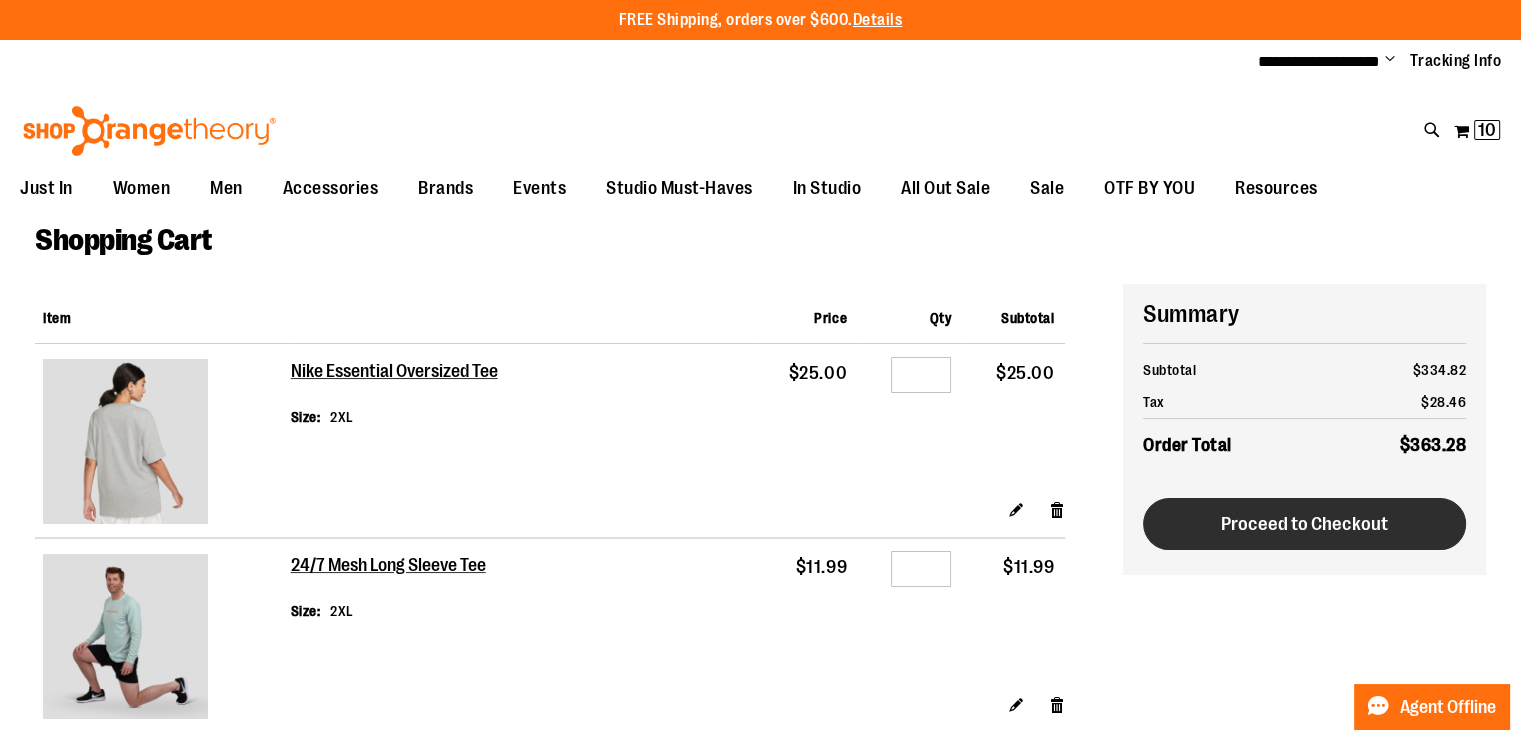 type on "**********" 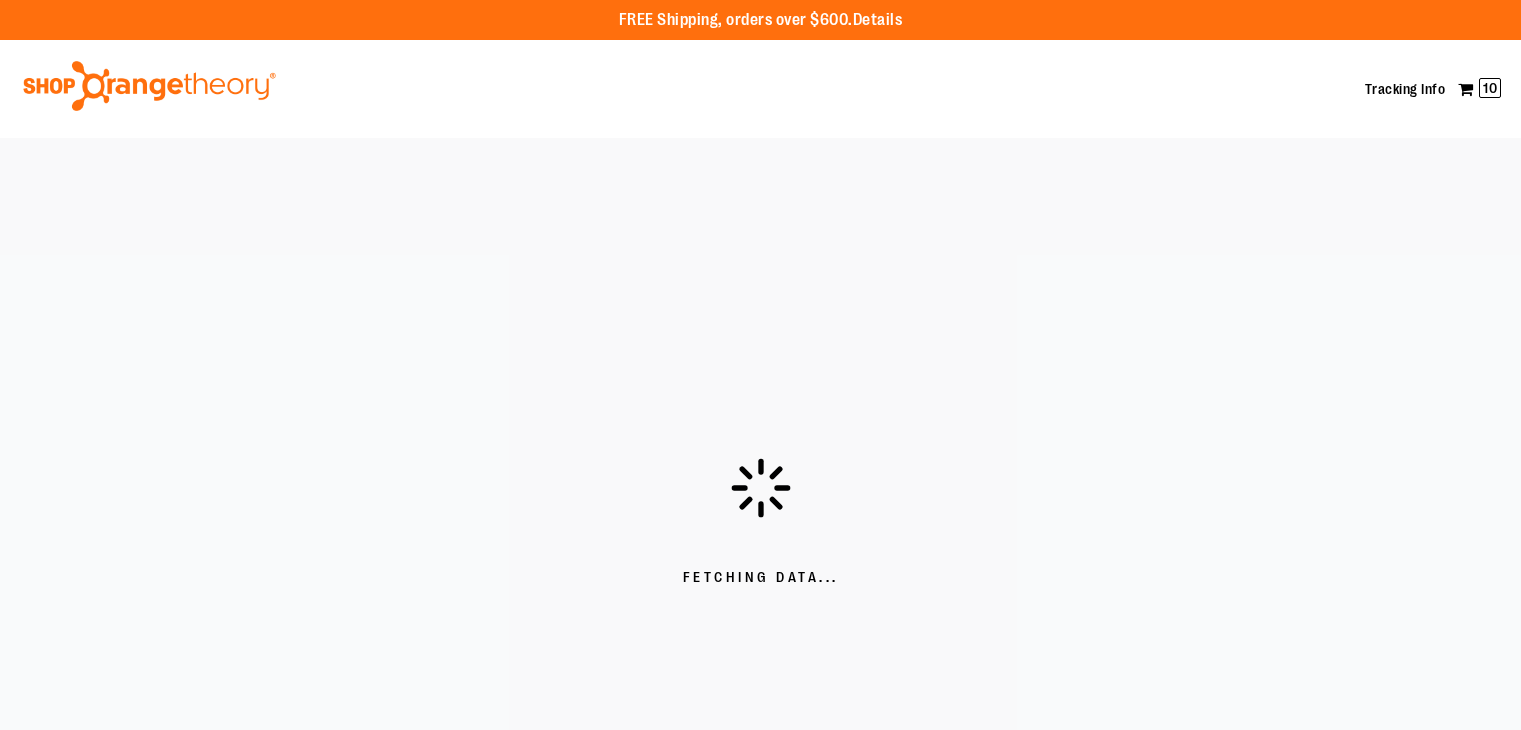 scroll, scrollTop: 0, scrollLeft: 0, axis: both 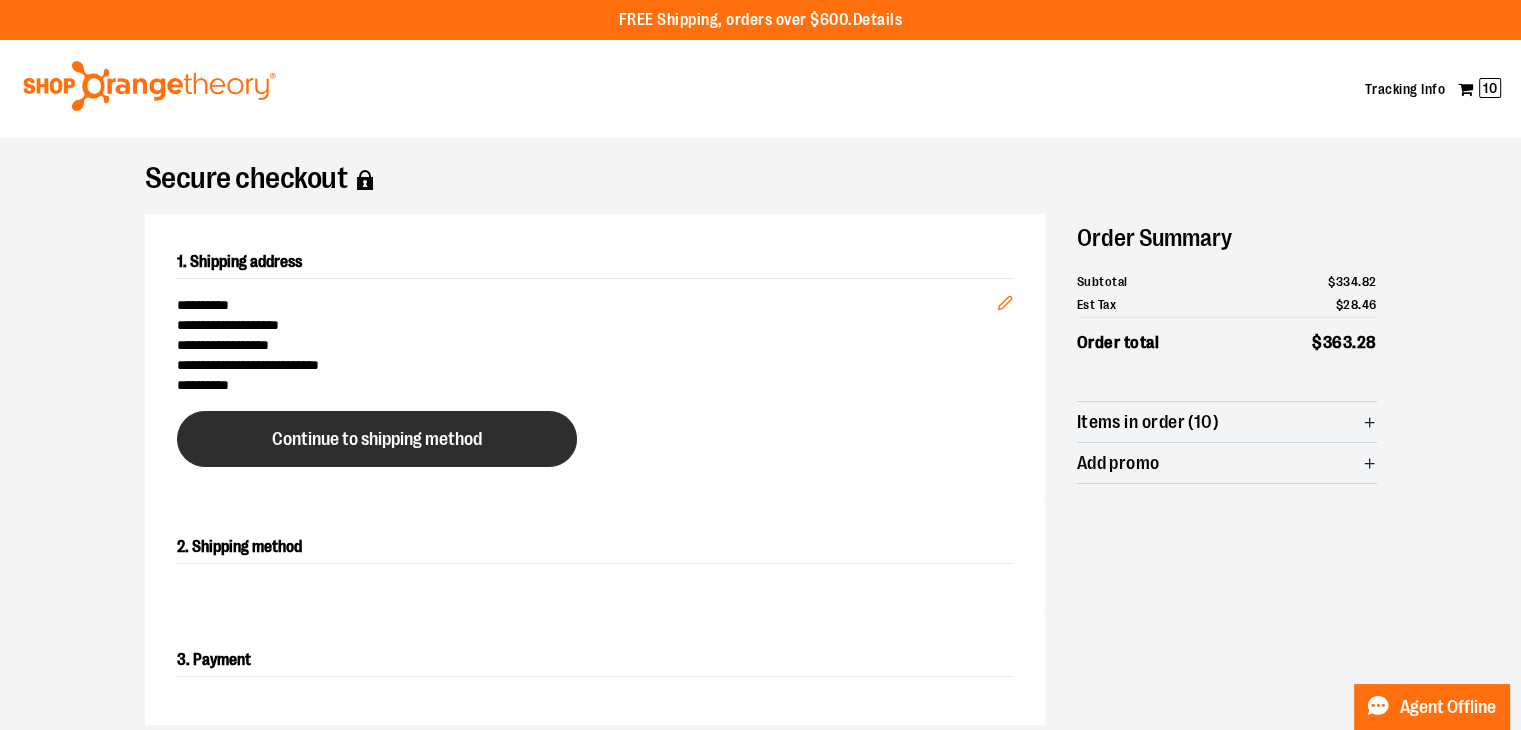 click on "Continue to shipping method" at bounding box center (377, 439) 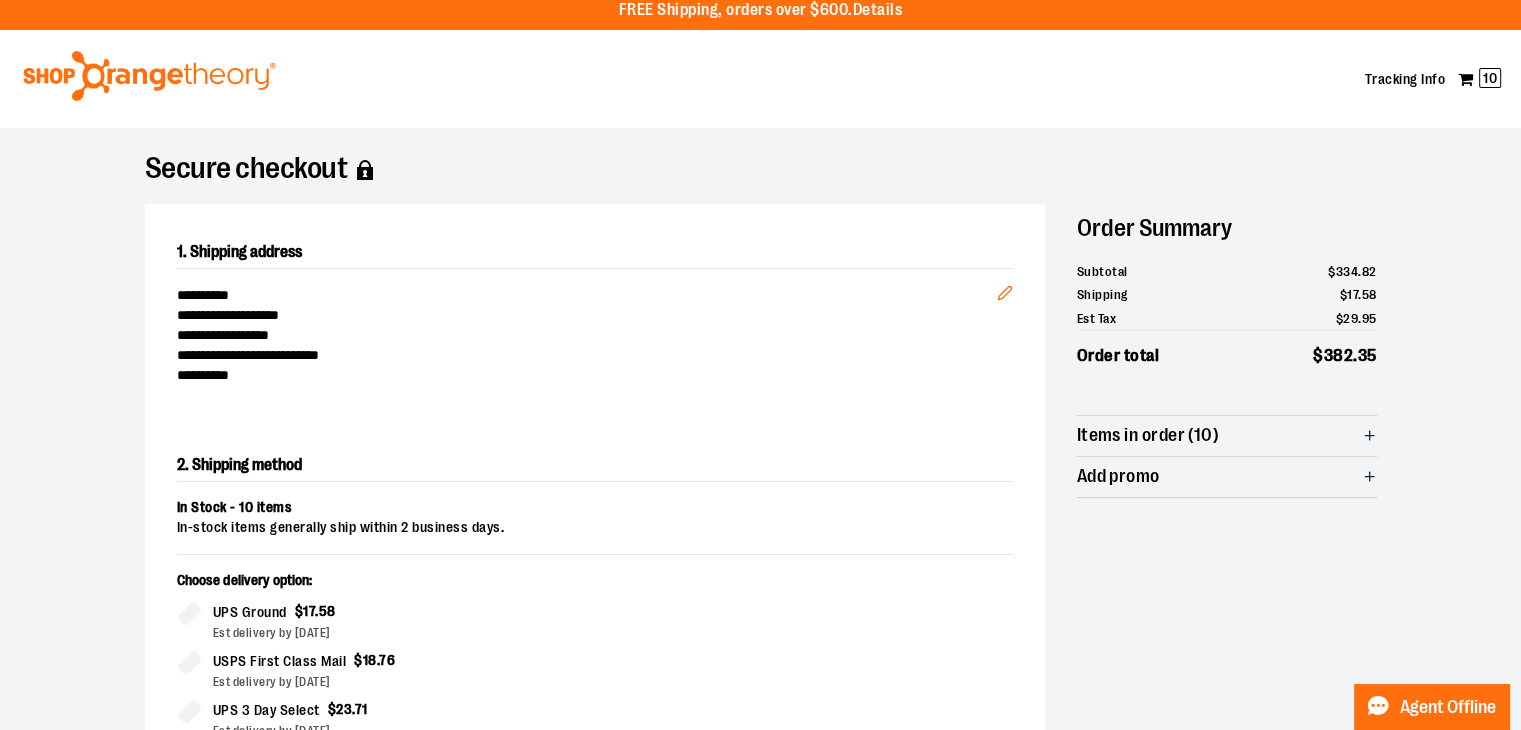 scroll, scrollTop: 0, scrollLeft: 0, axis: both 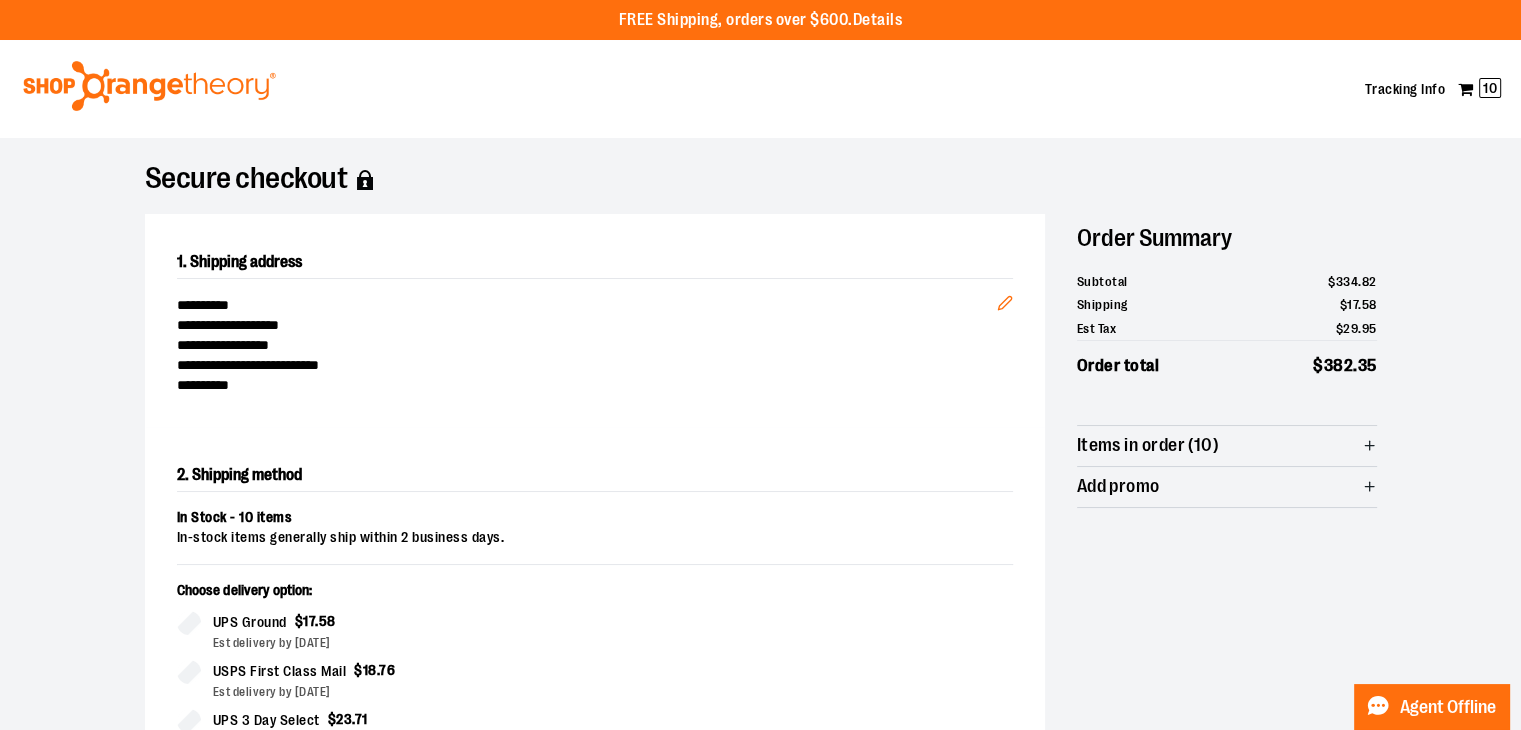 click at bounding box center [149, 86] 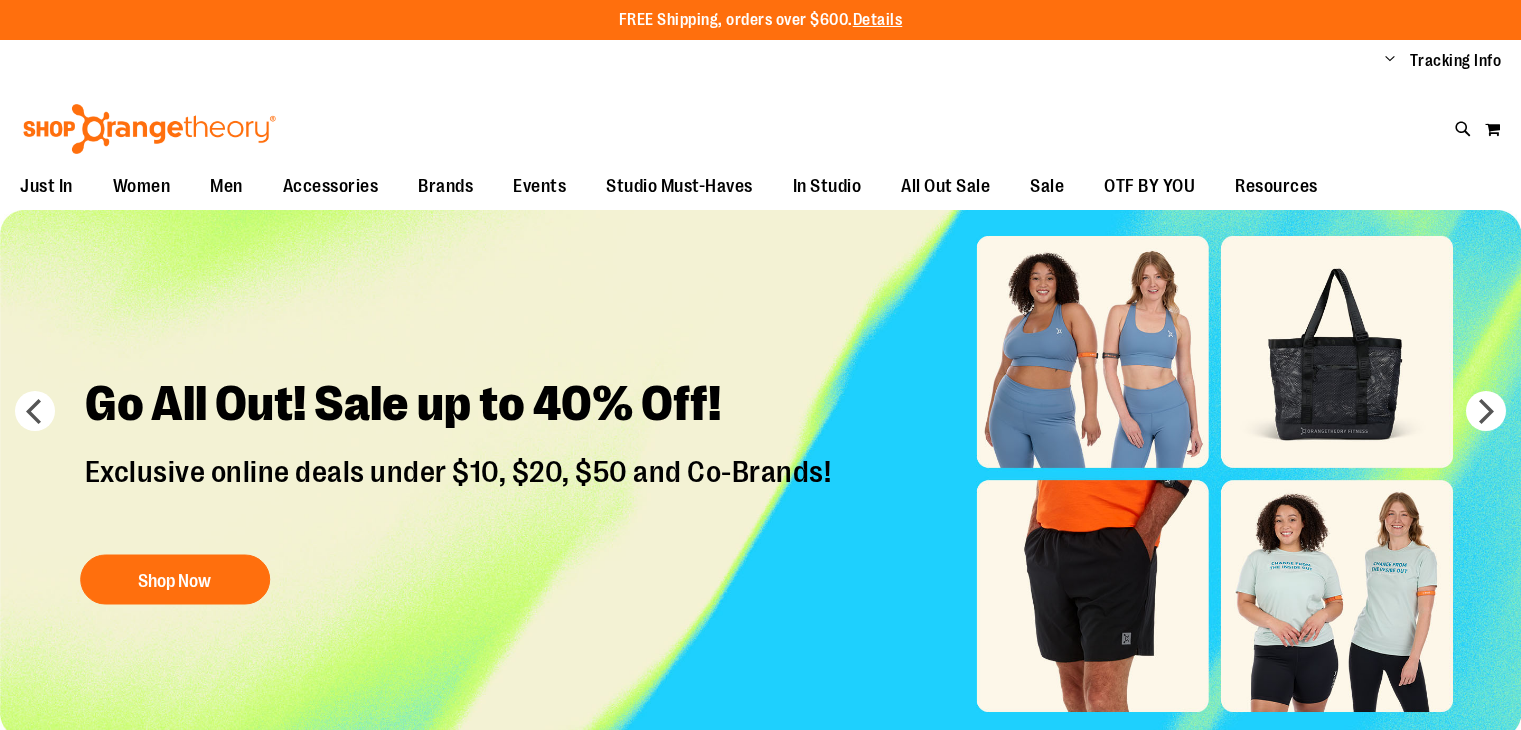 scroll, scrollTop: 0, scrollLeft: 0, axis: both 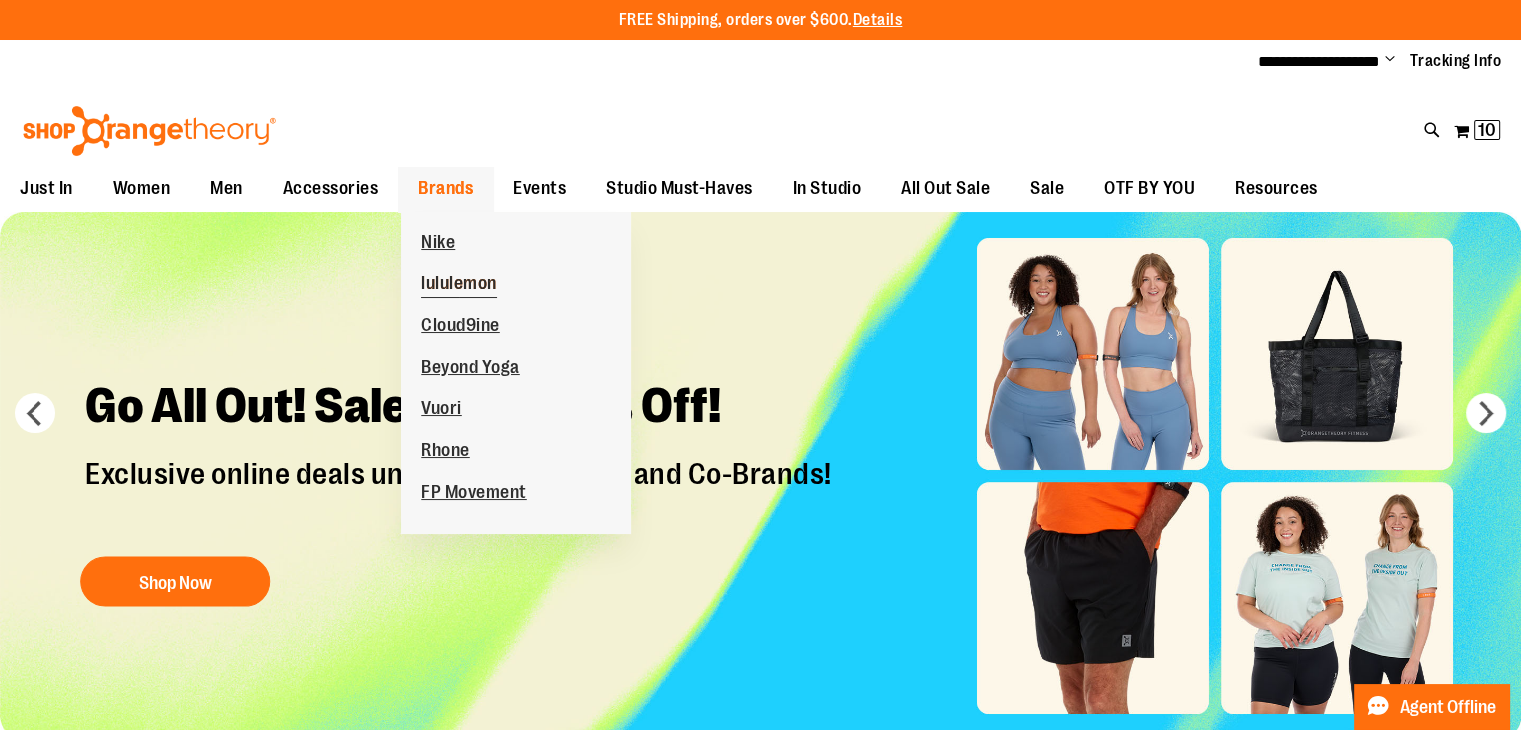 type on "**********" 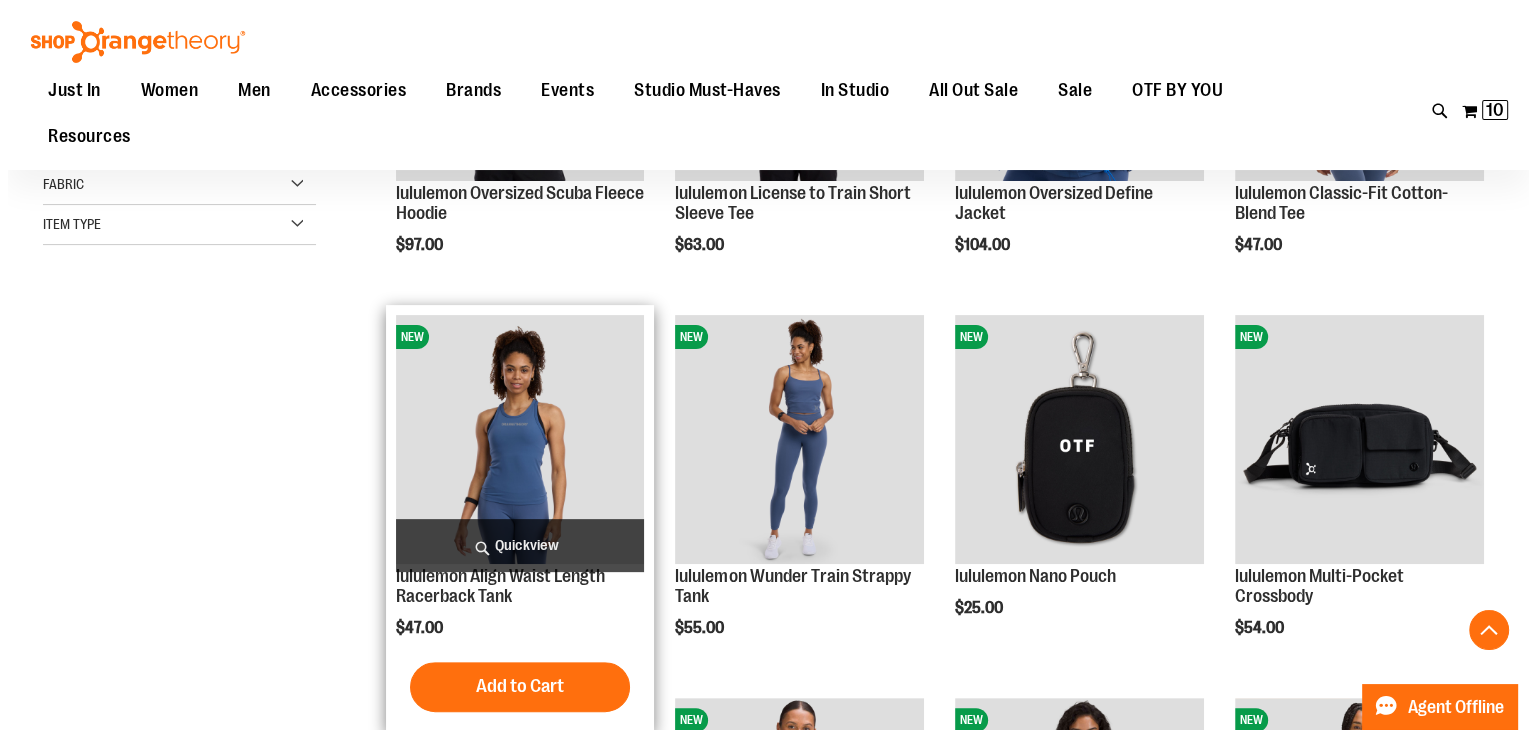 scroll, scrollTop: 500, scrollLeft: 0, axis: vertical 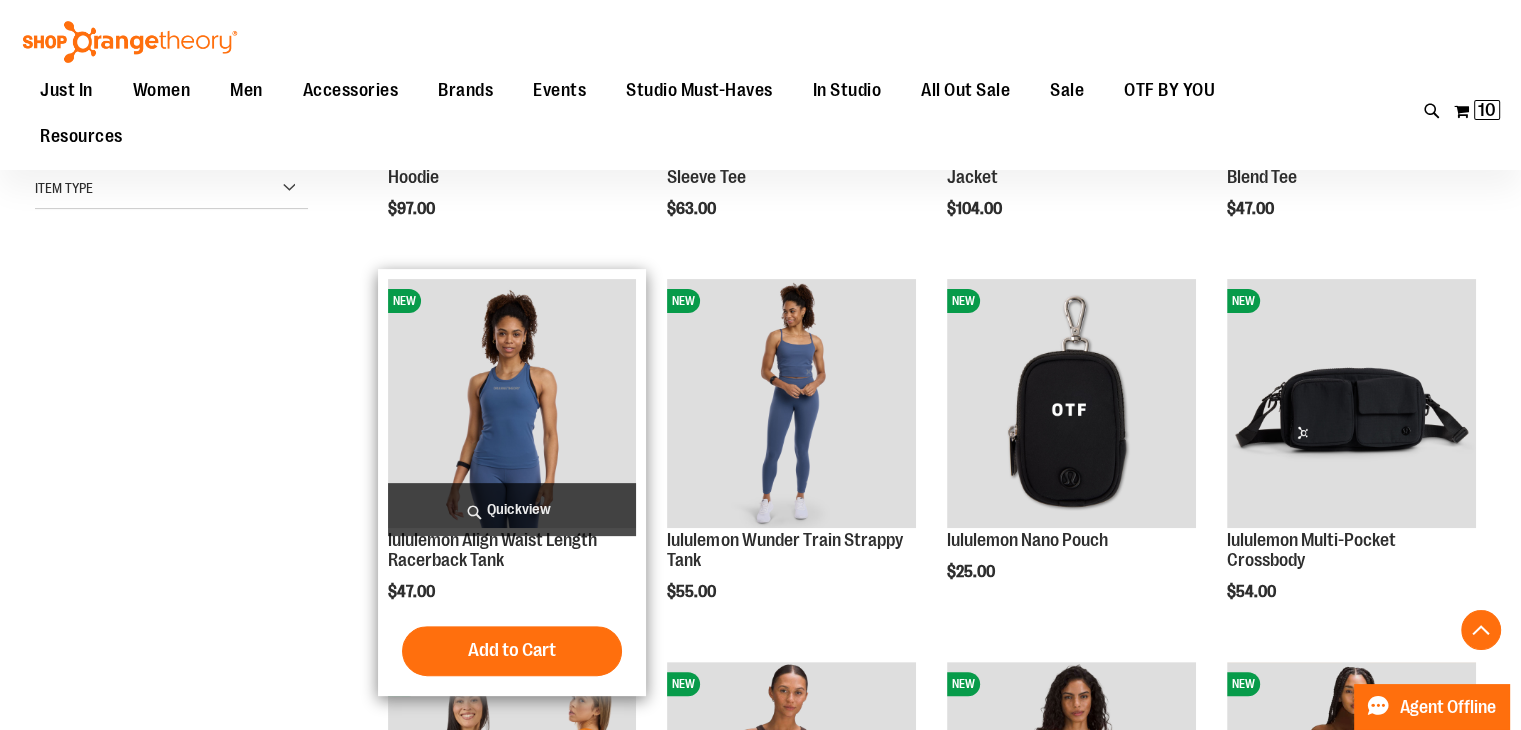 type on "**********" 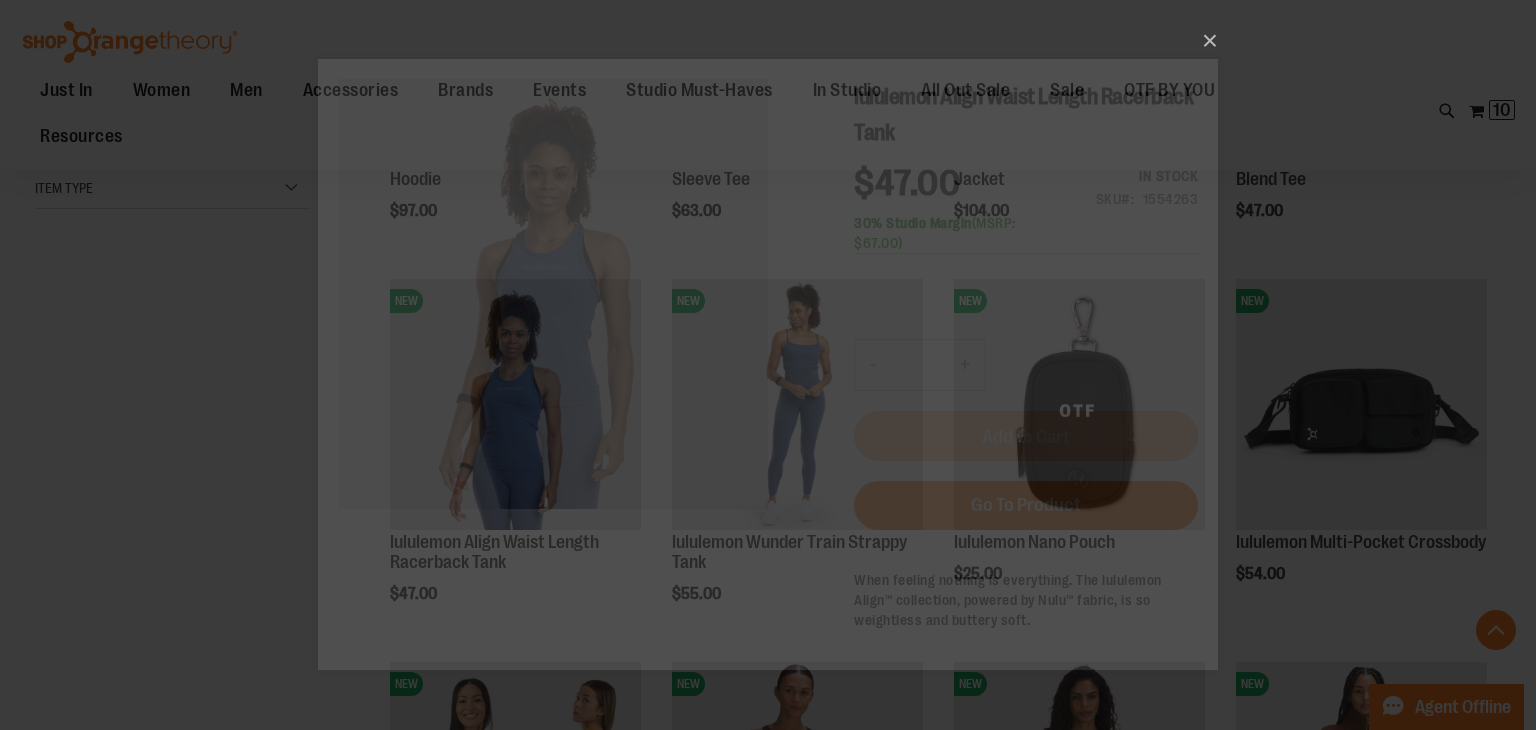 scroll, scrollTop: 0, scrollLeft: 0, axis: both 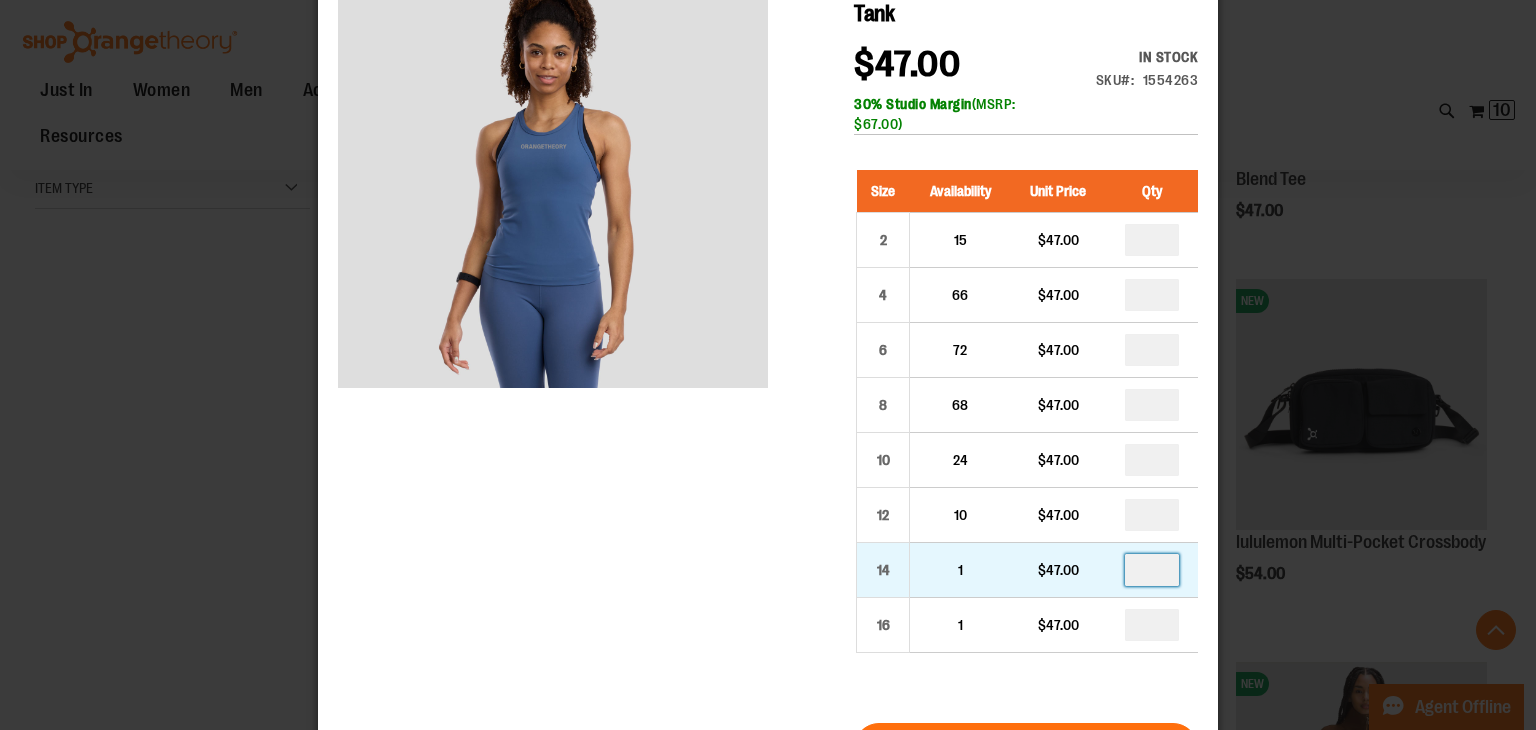 click at bounding box center (1152, 570) 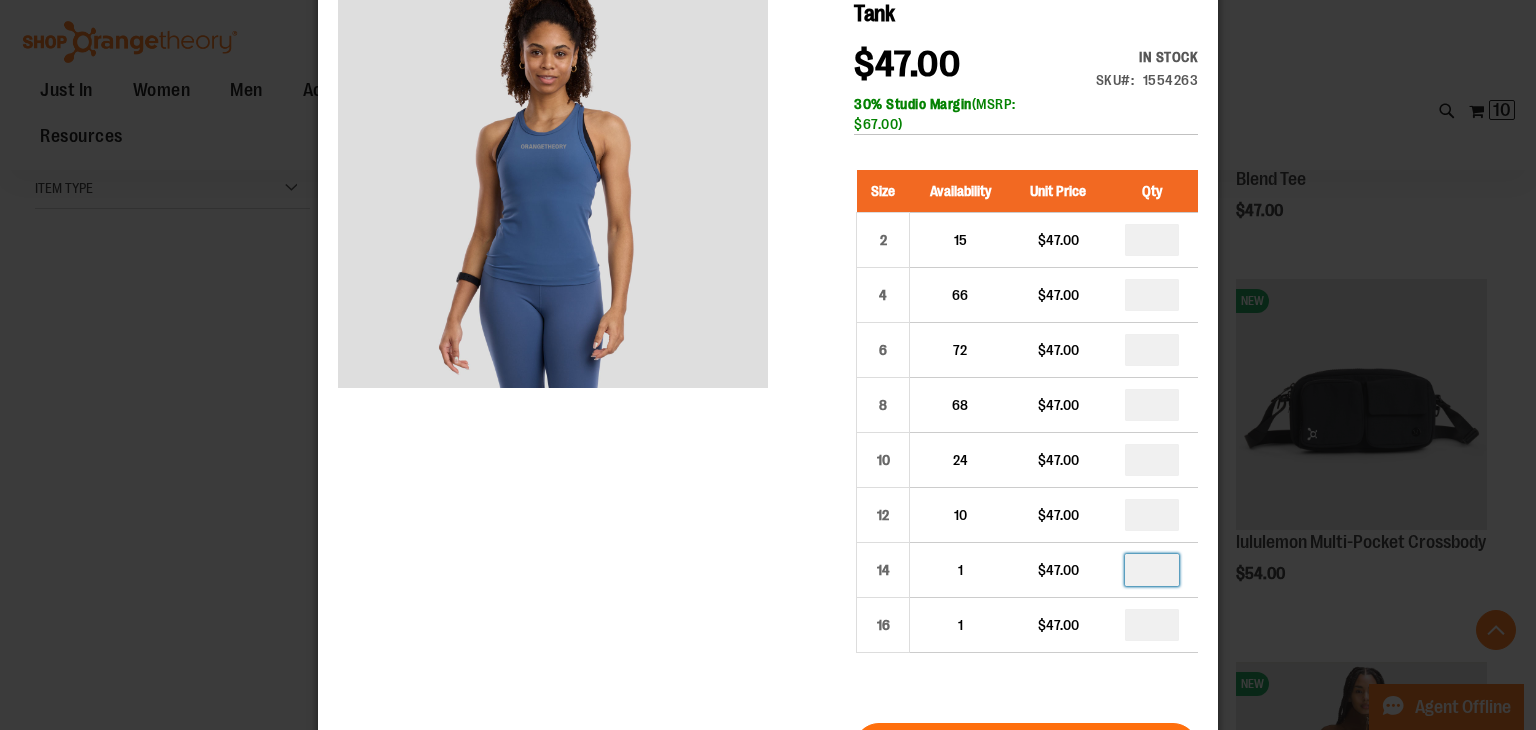 type on "*" 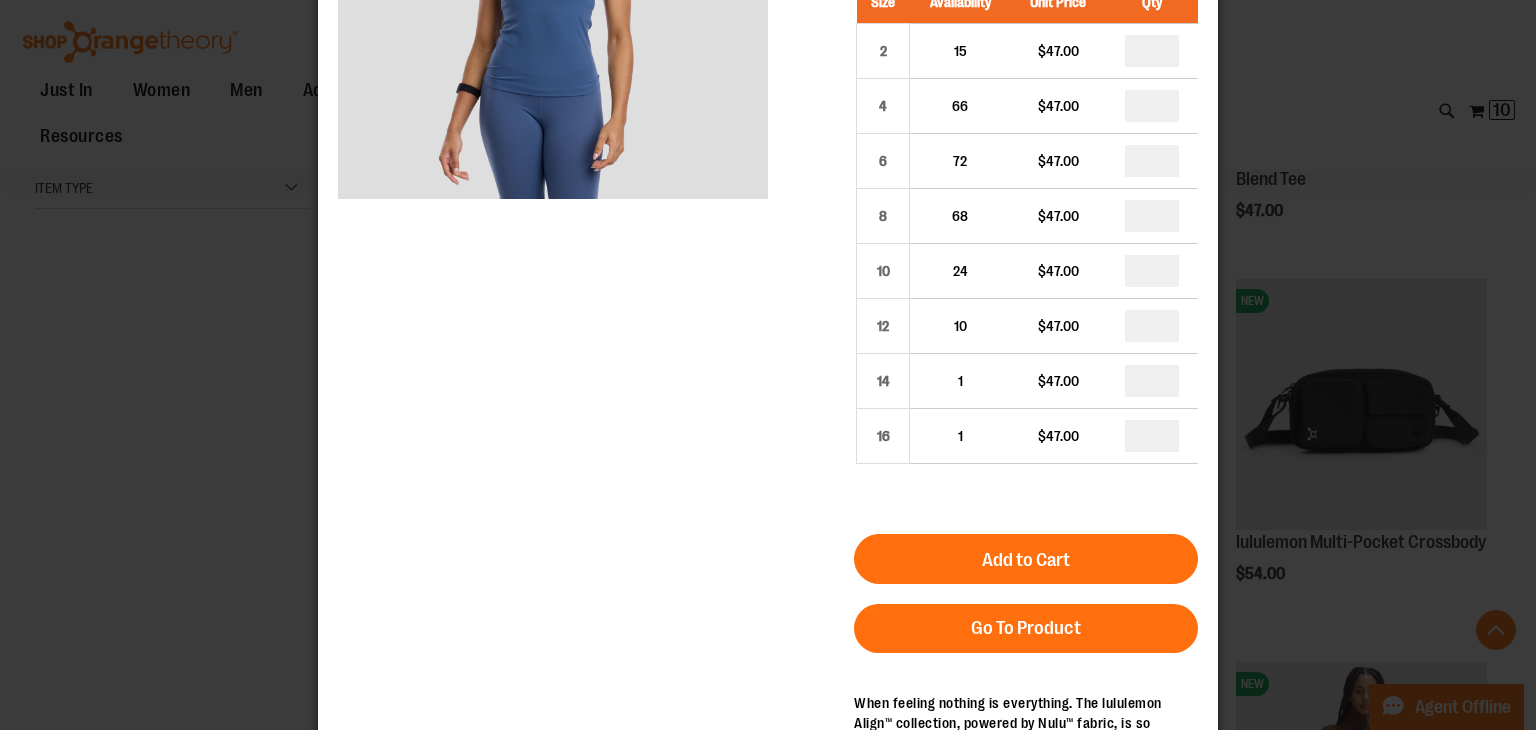 scroll, scrollTop: 300, scrollLeft: 0, axis: vertical 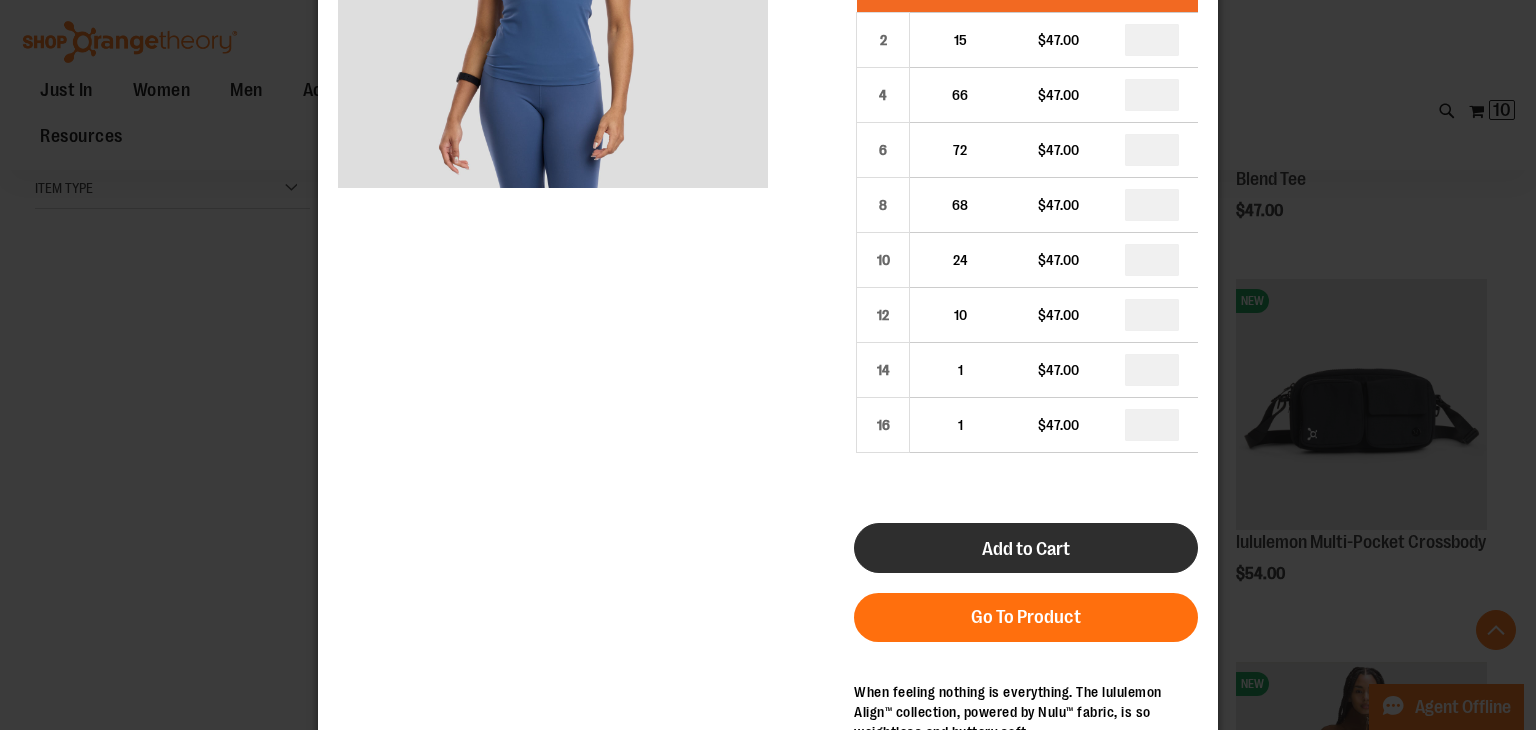 click on "Add to Cart" at bounding box center [1026, 548] 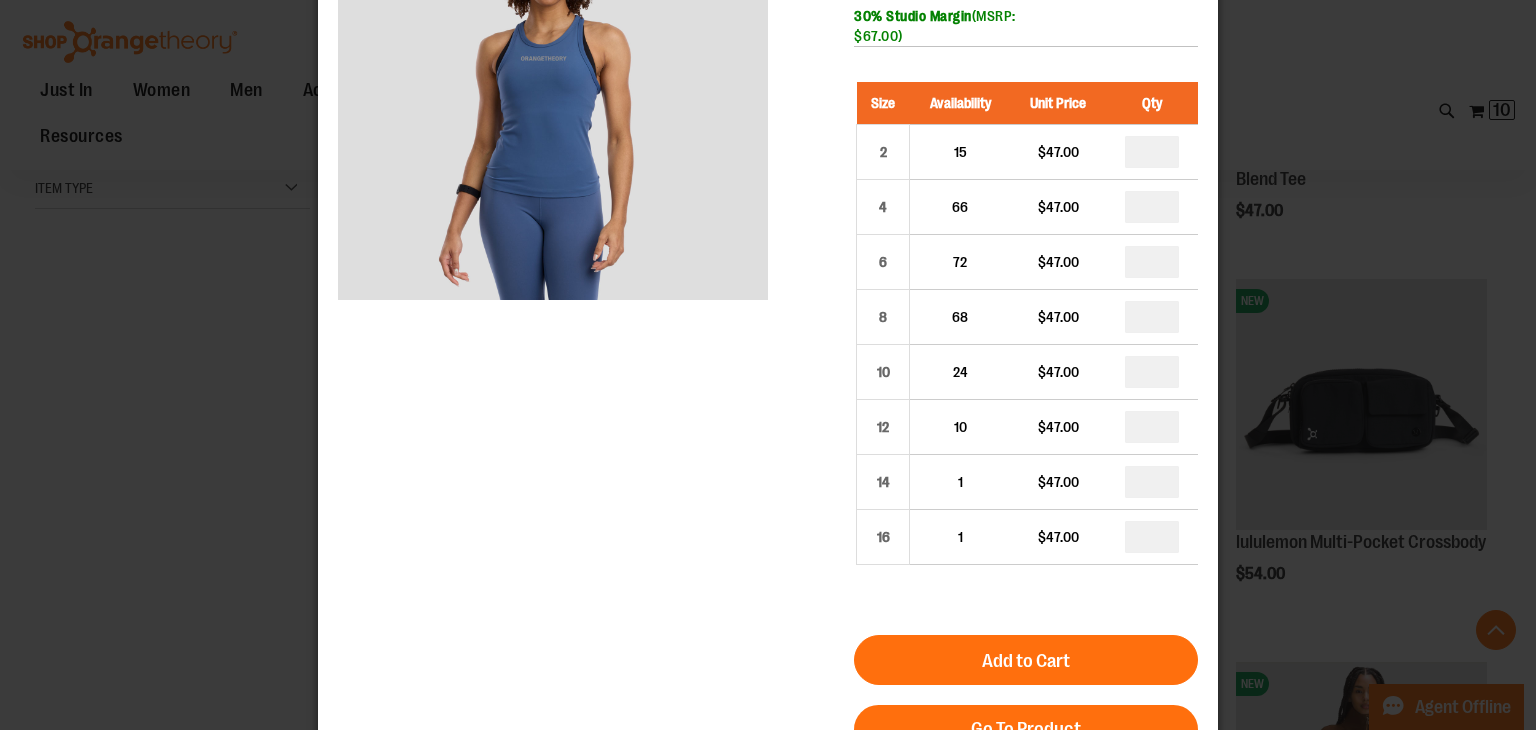 scroll, scrollTop: 200, scrollLeft: 0, axis: vertical 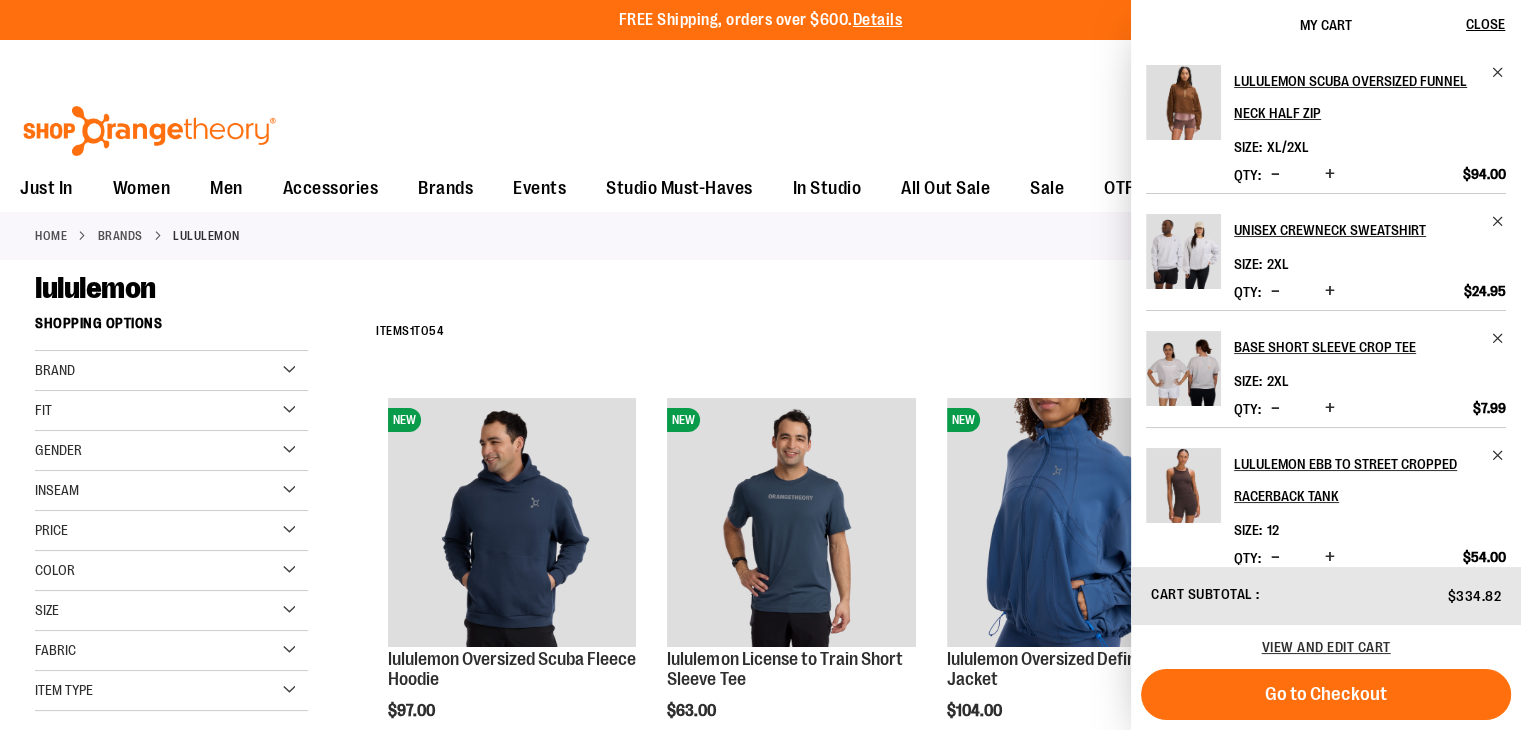 click on "Toggle Nav
Search
Popular Suggestions
Advanced Search" at bounding box center (760, 125) 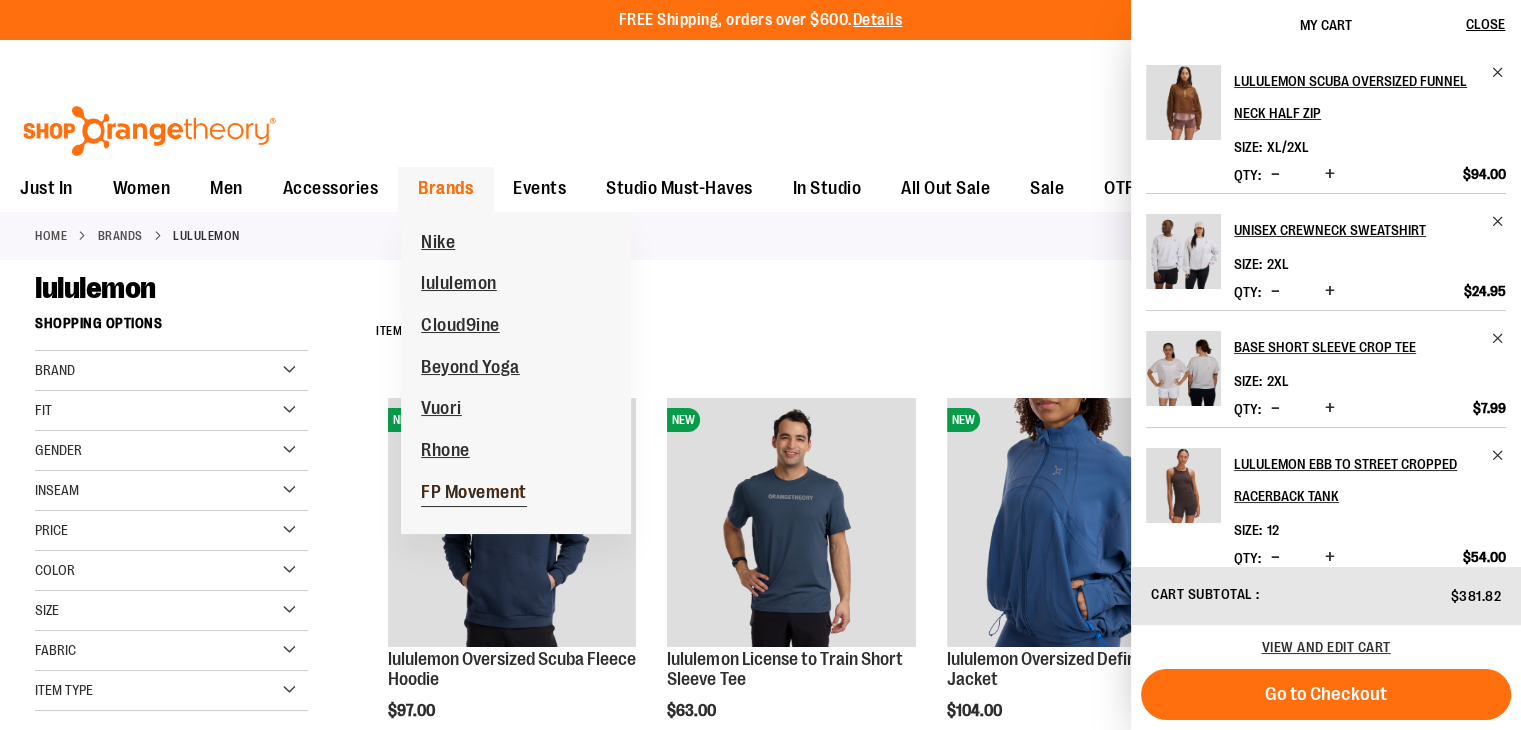 click on "FP Movement" at bounding box center [474, 494] 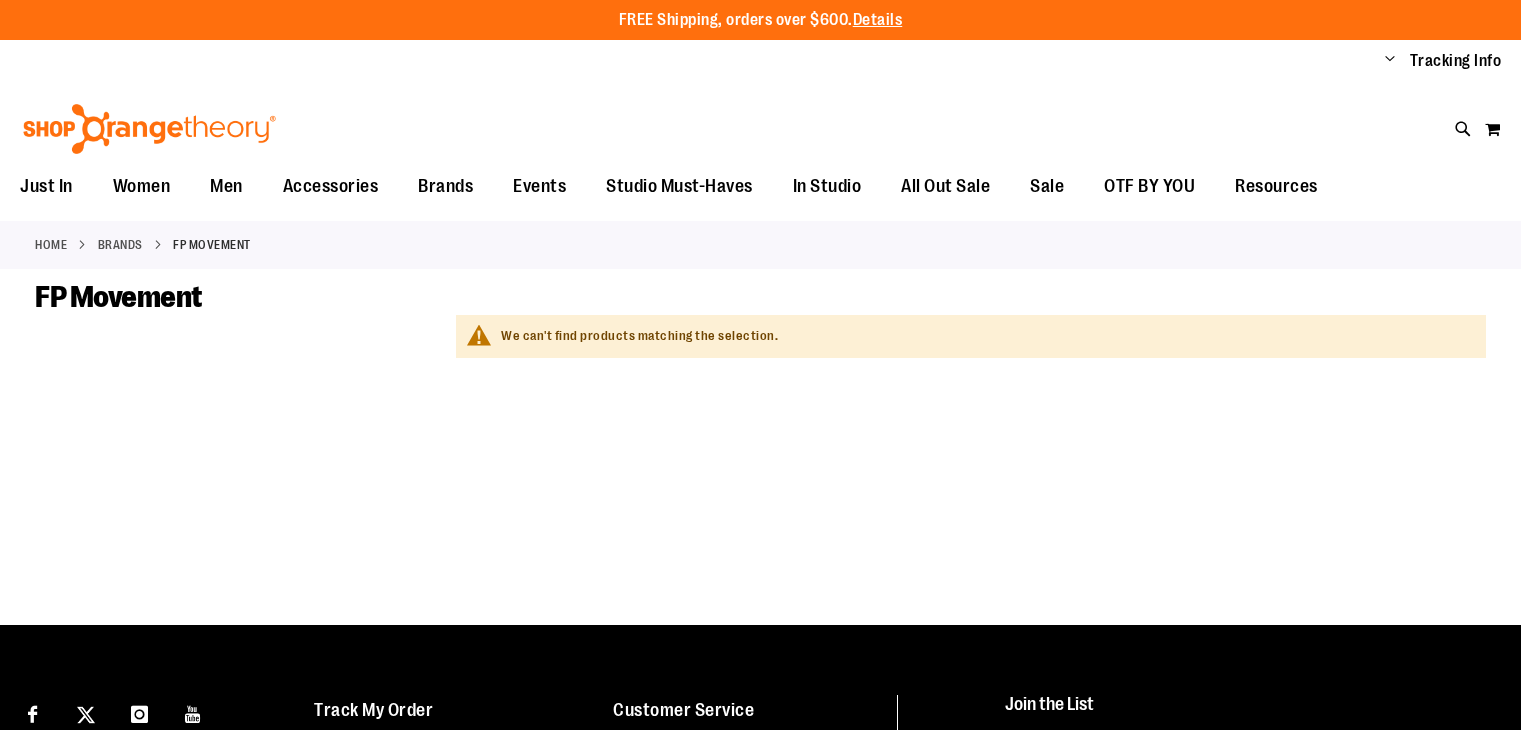 scroll, scrollTop: 0, scrollLeft: 0, axis: both 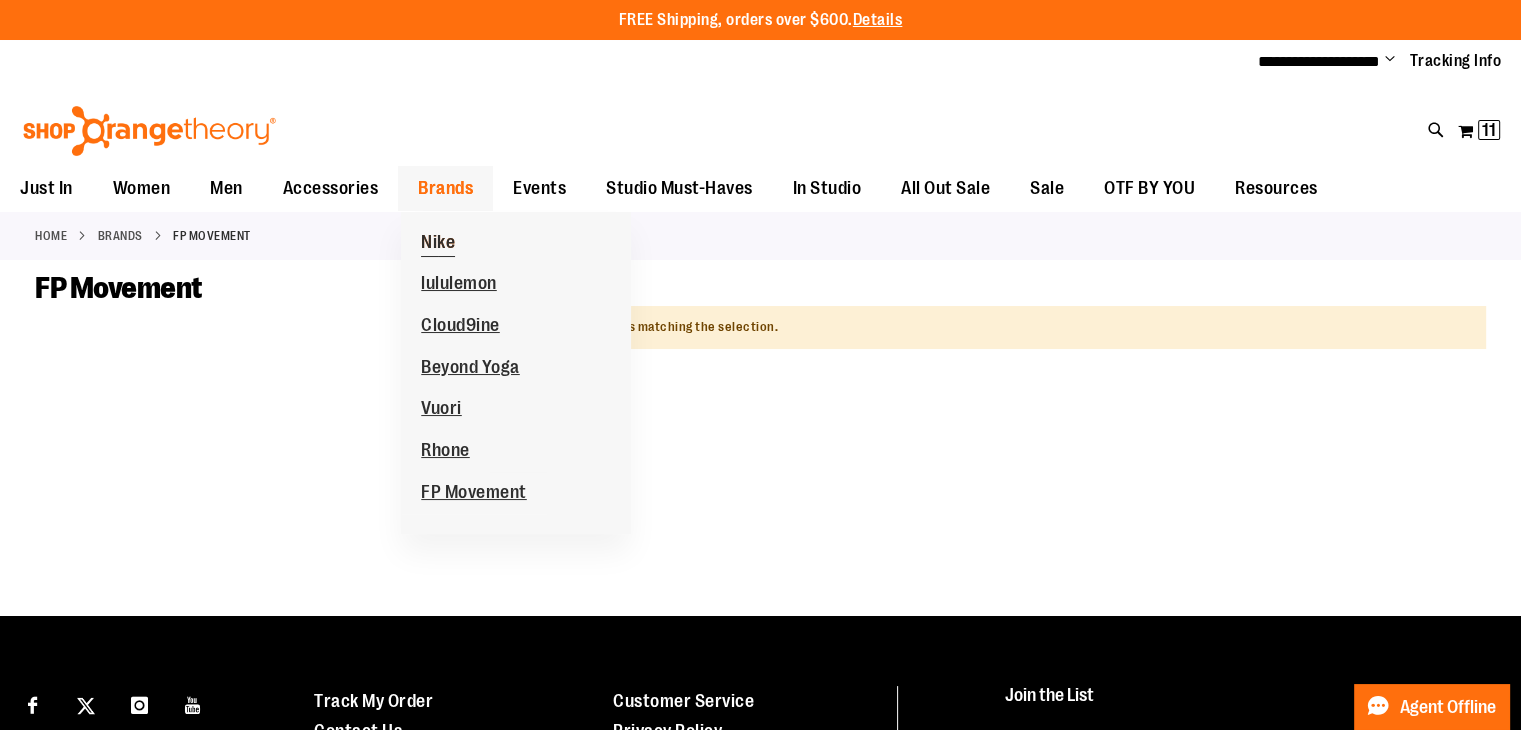 type on "**********" 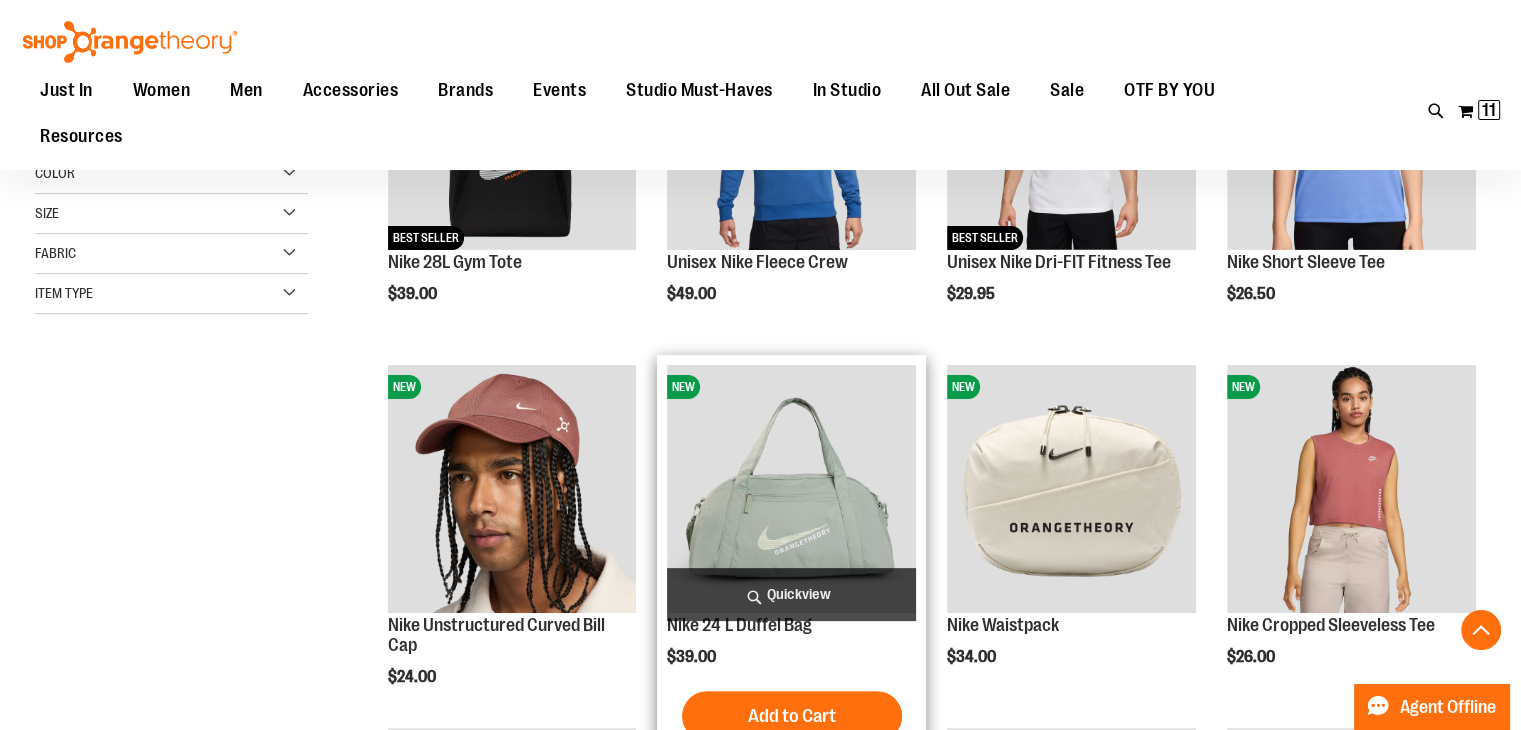 scroll, scrollTop: 400, scrollLeft: 0, axis: vertical 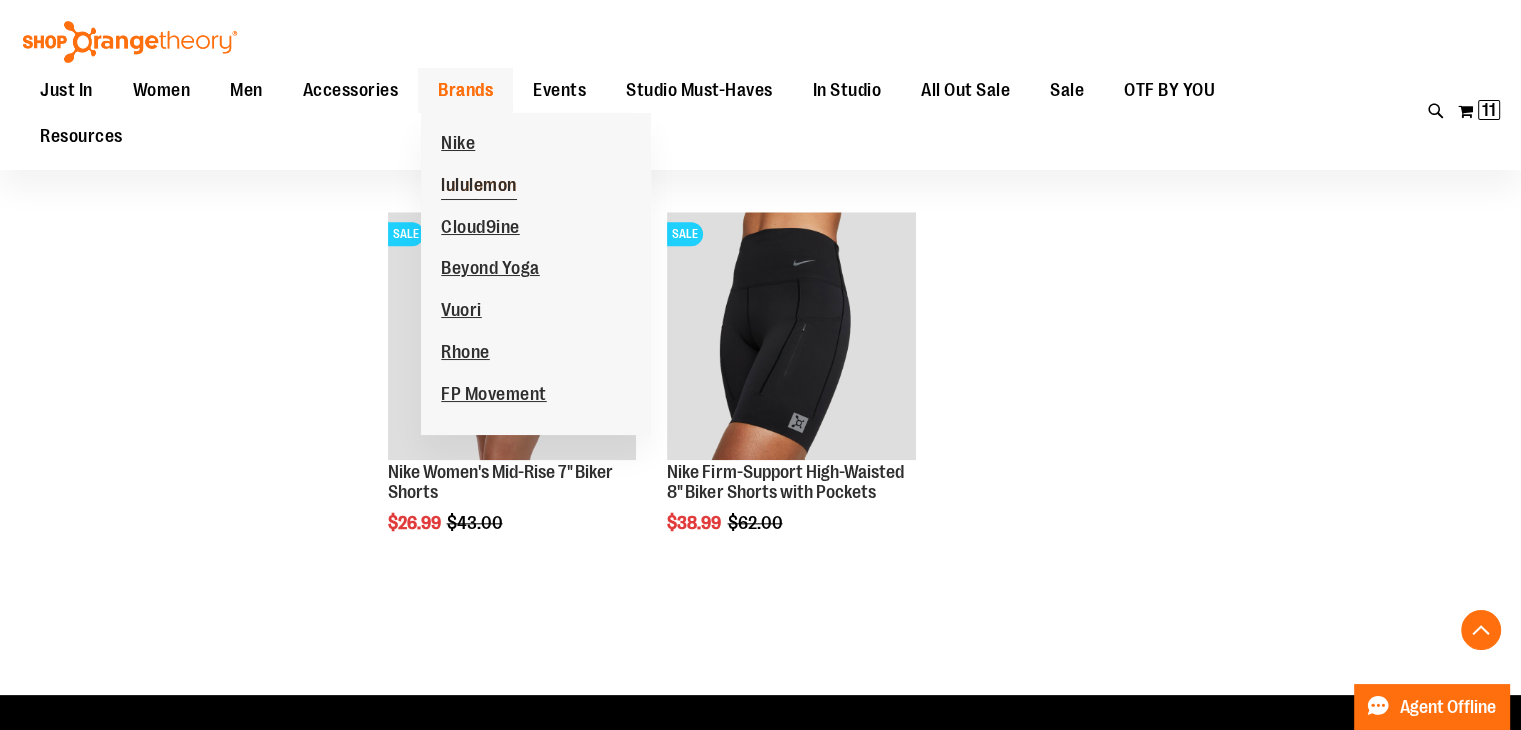 type on "**********" 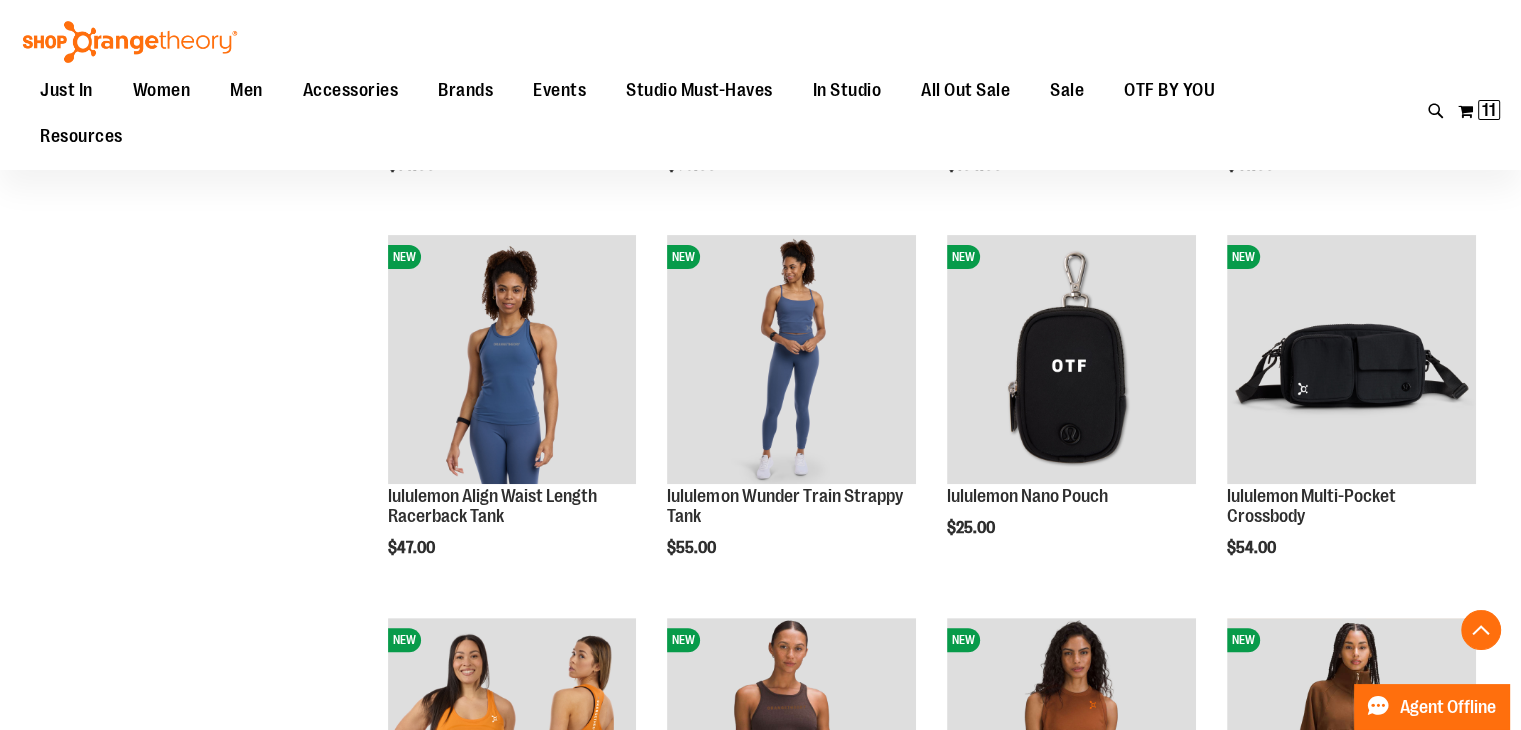scroll, scrollTop: 600, scrollLeft: 0, axis: vertical 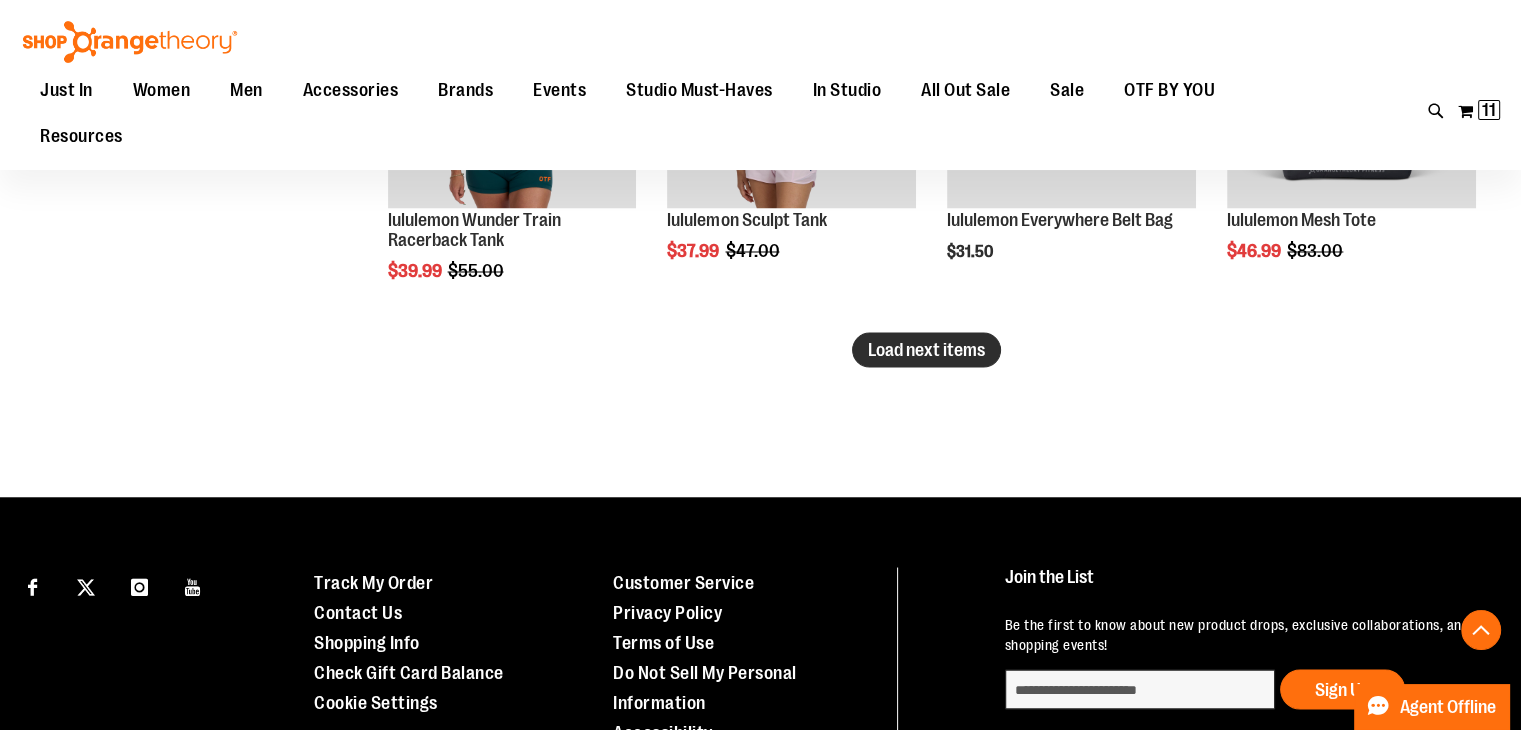 type on "**********" 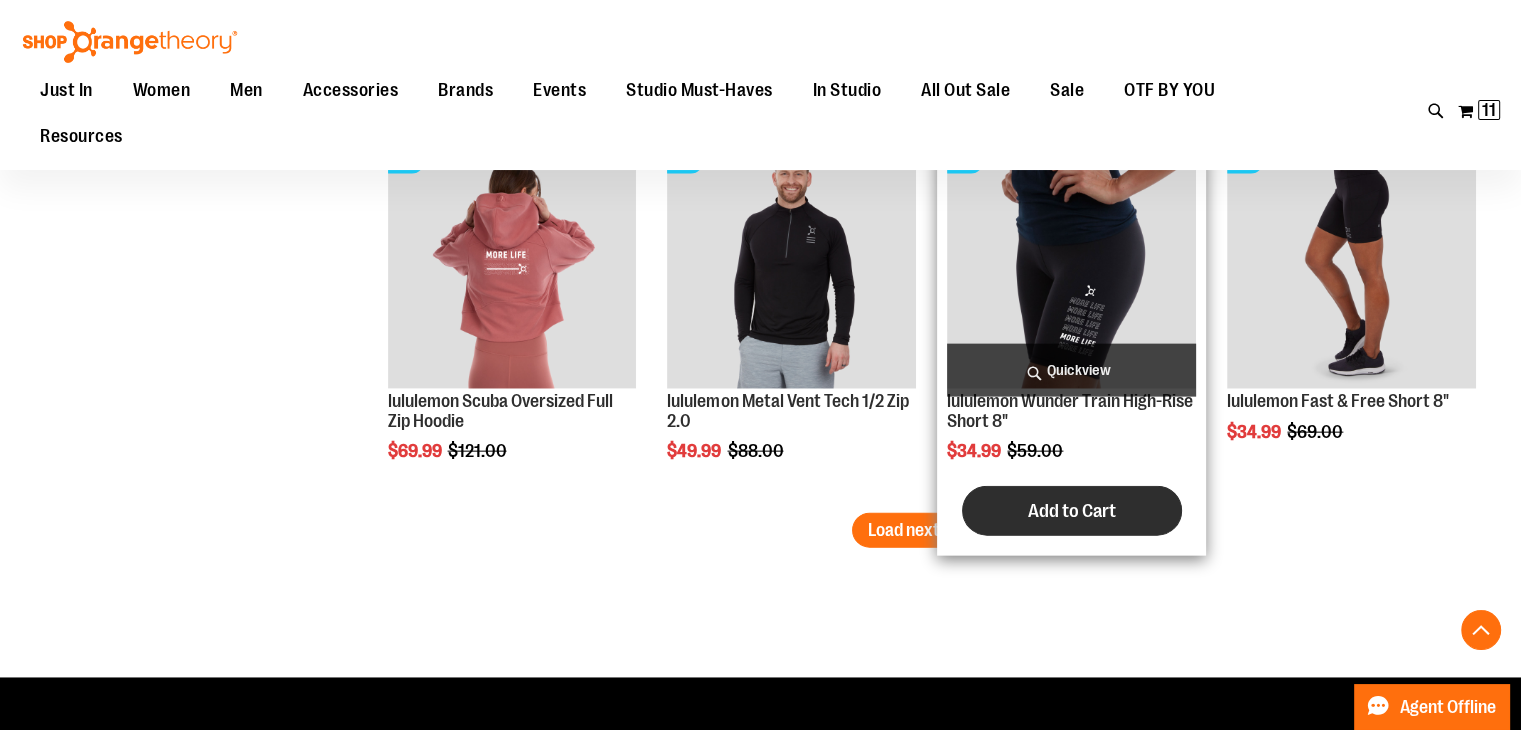 scroll, scrollTop: 4500, scrollLeft: 0, axis: vertical 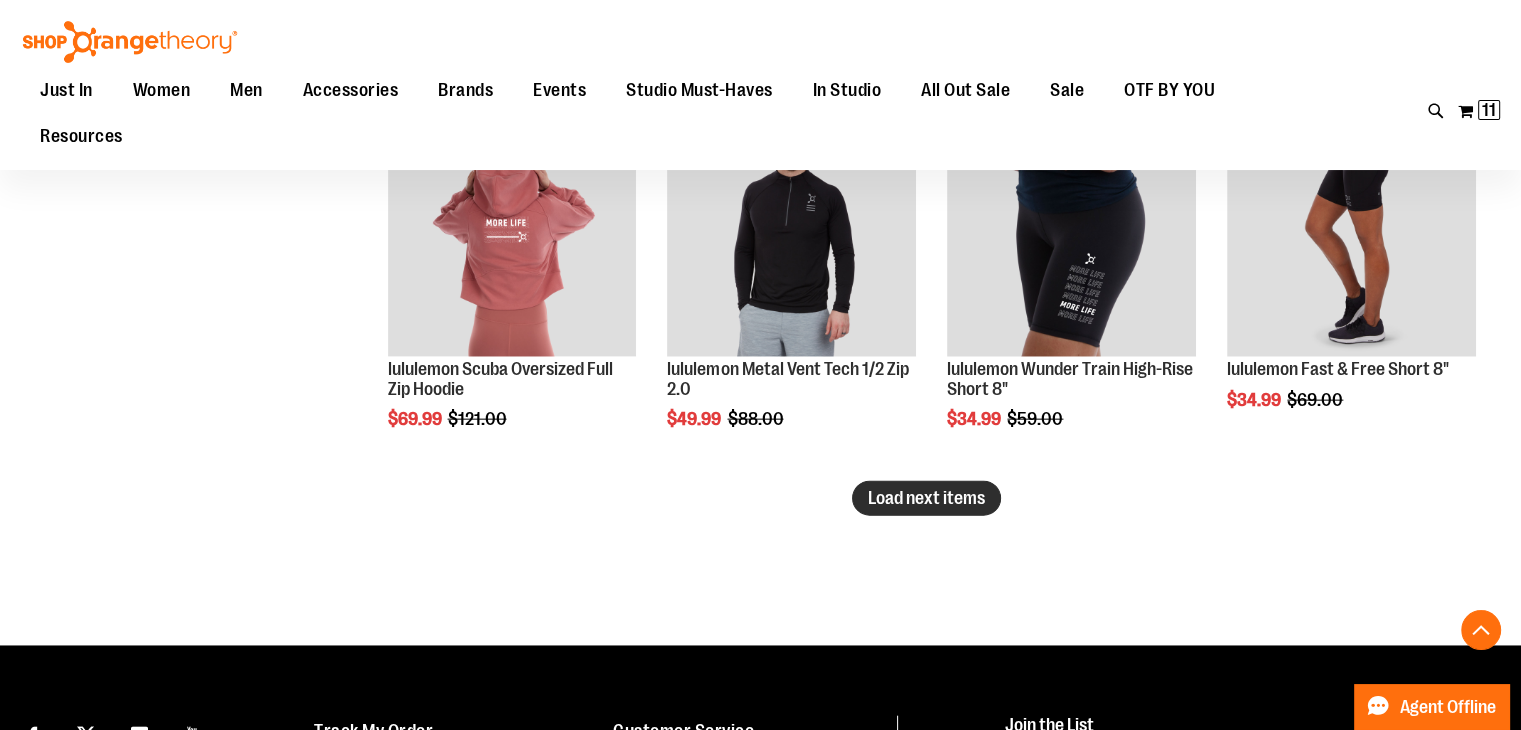 click on "Load next items" at bounding box center (926, 498) 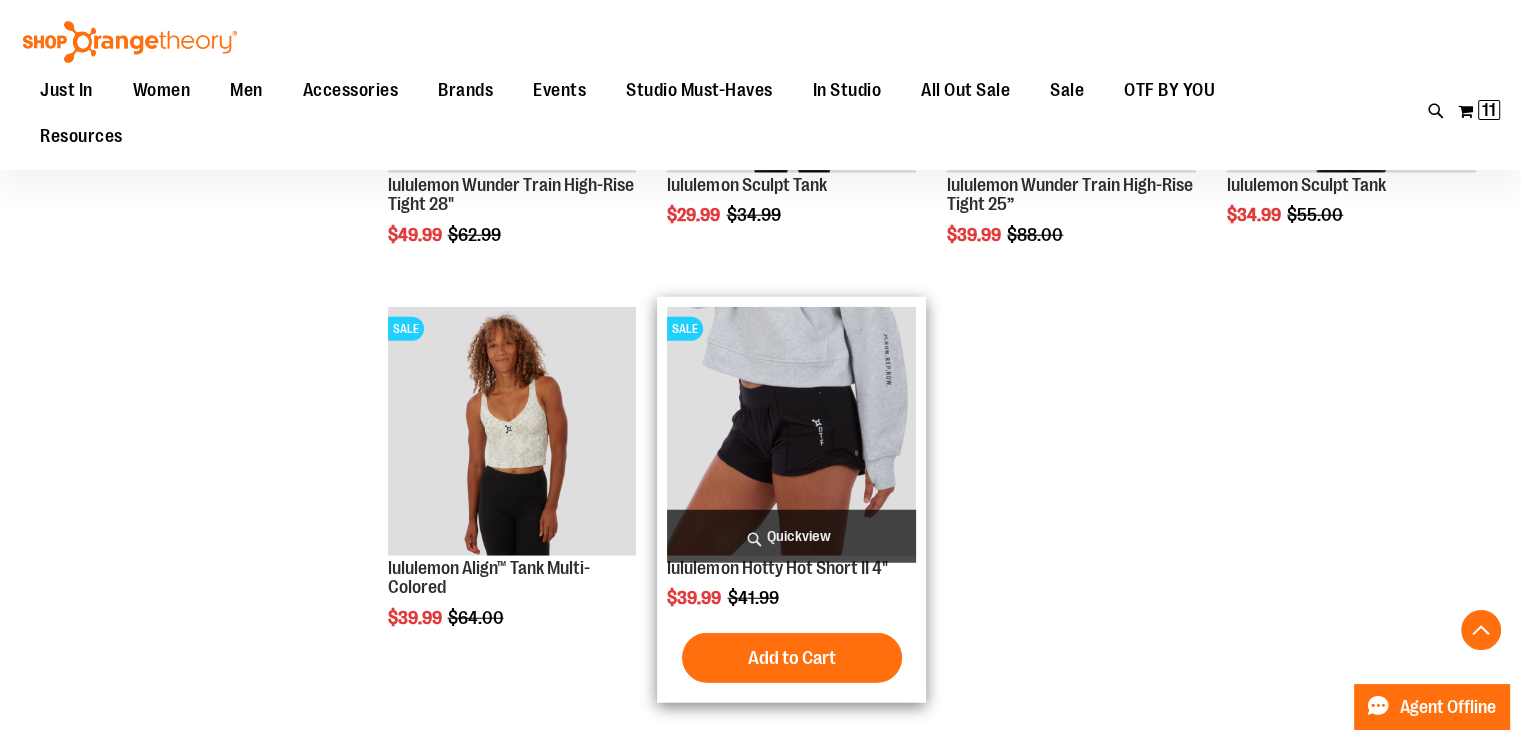 scroll, scrollTop: 5100, scrollLeft: 0, axis: vertical 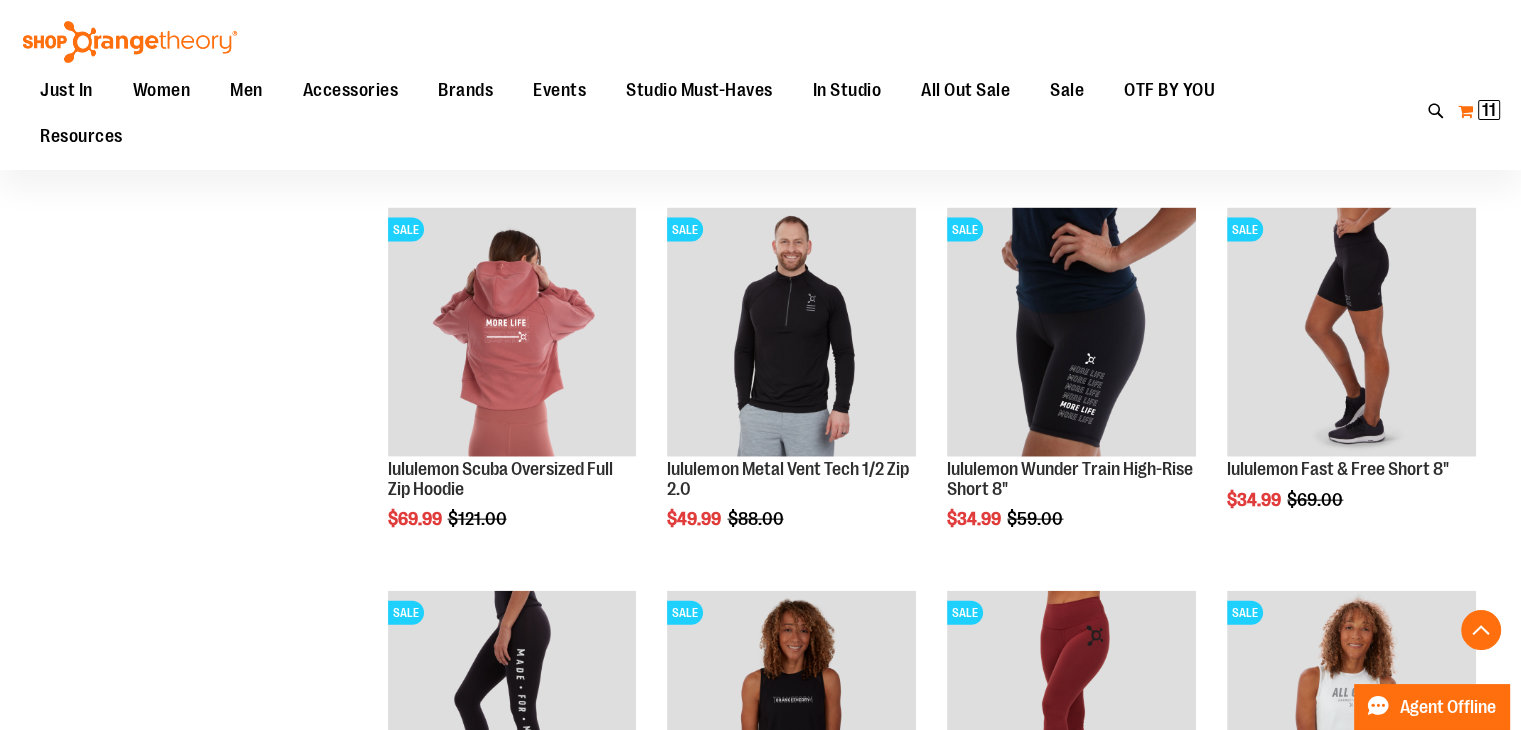 click on "11" at bounding box center (1489, 110) 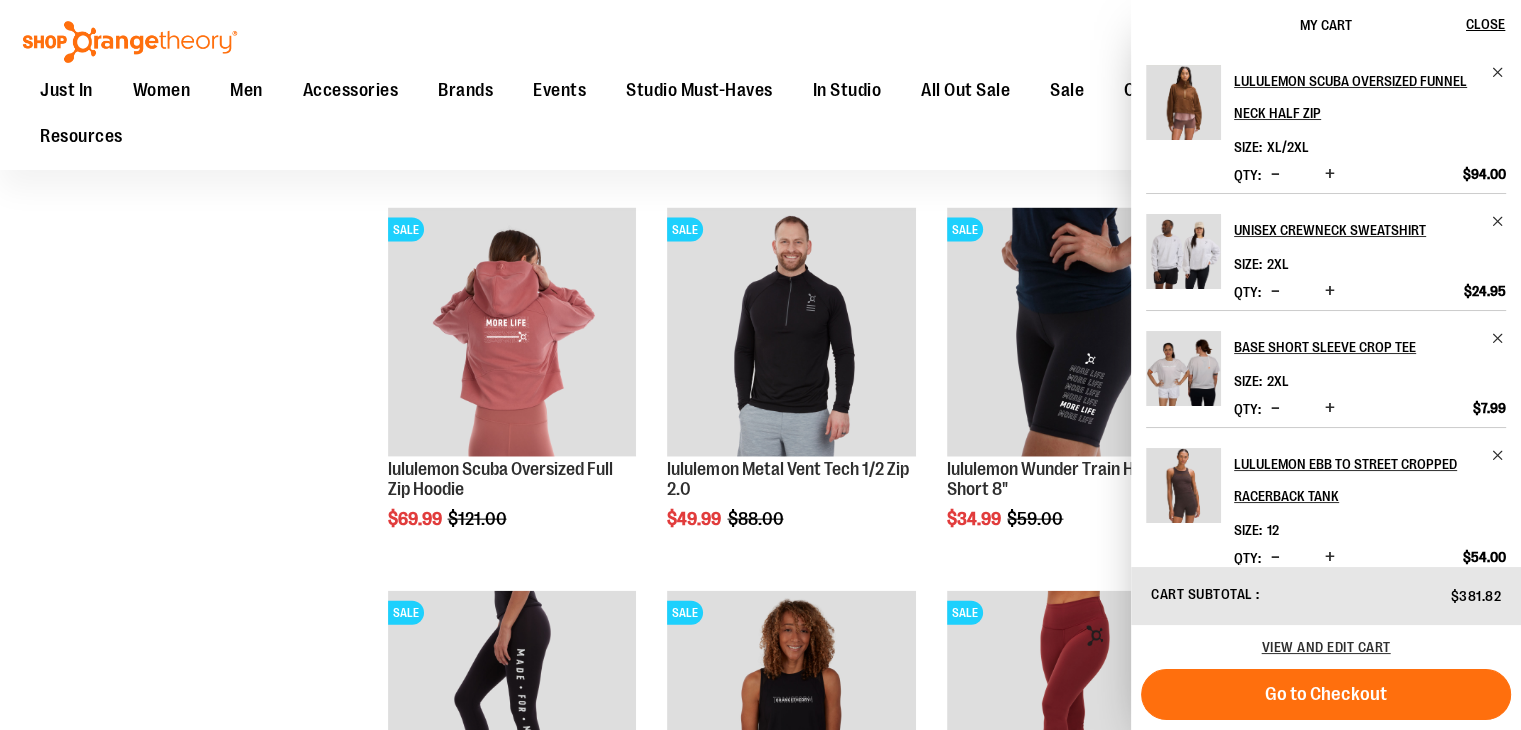click on "Toggle Nav
Search
Popular Suggestions
Advanced Search" at bounding box center (760, 85) 